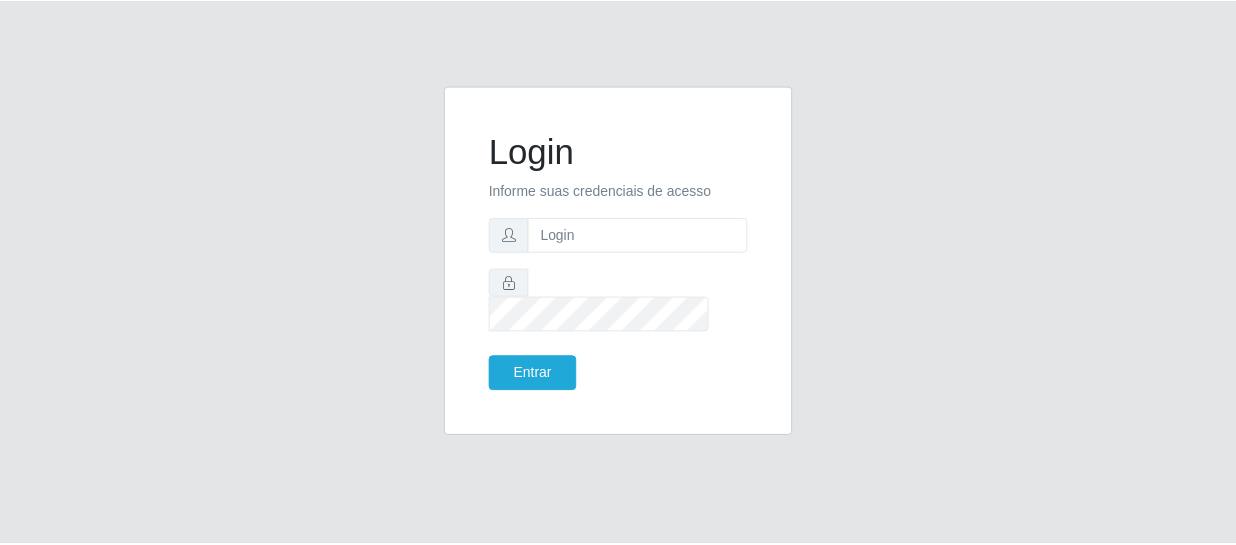 scroll, scrollTop: 0, scrollLeft: 0, axis: both 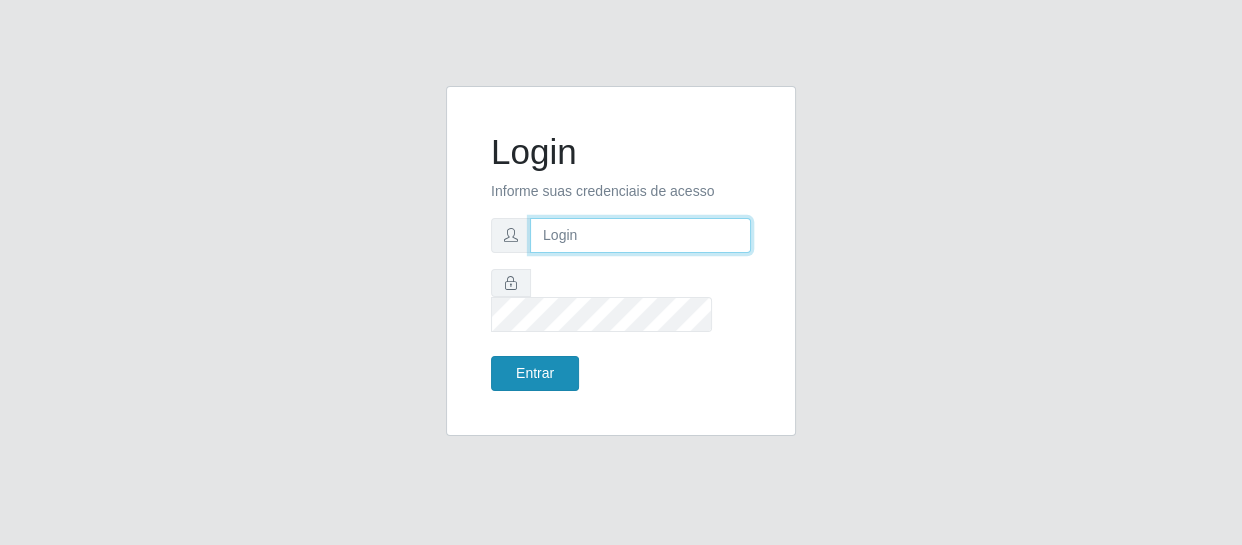 type on "[EMAIL]" 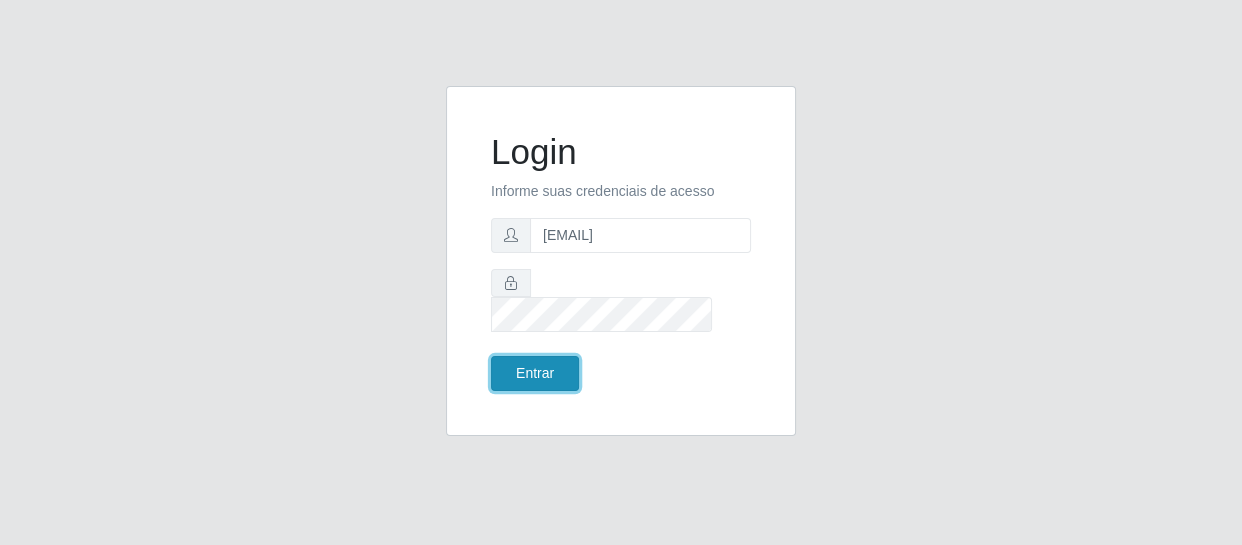 click on "Entrar" at bounding box center (535, 373) 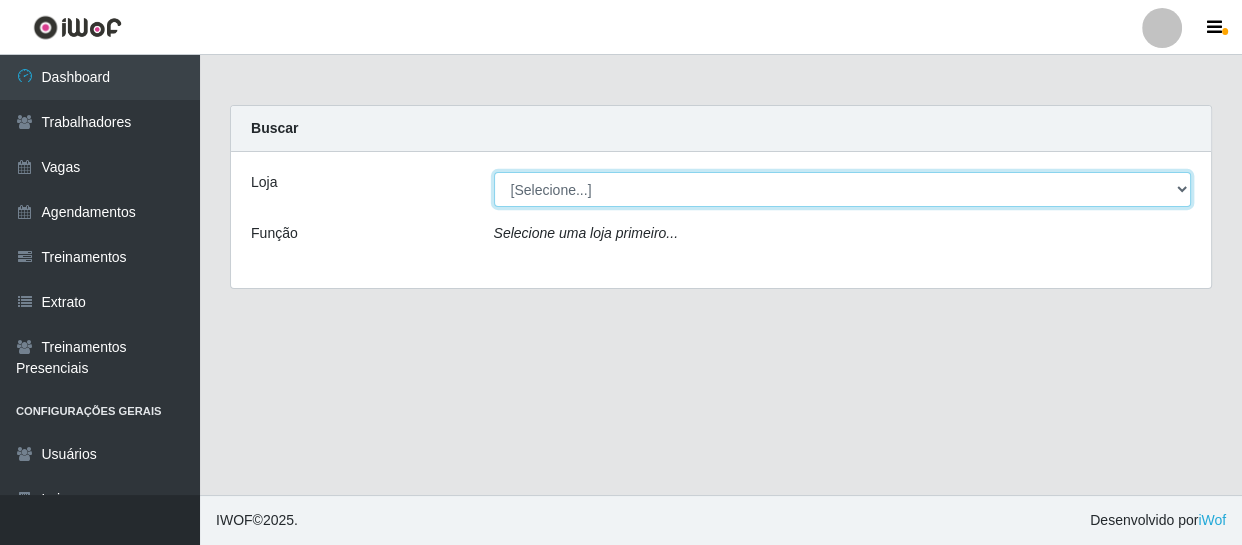 click on "[Selecione...] Bemais Supermercados - B11 Manaíra" at bounding box center [843, 189] 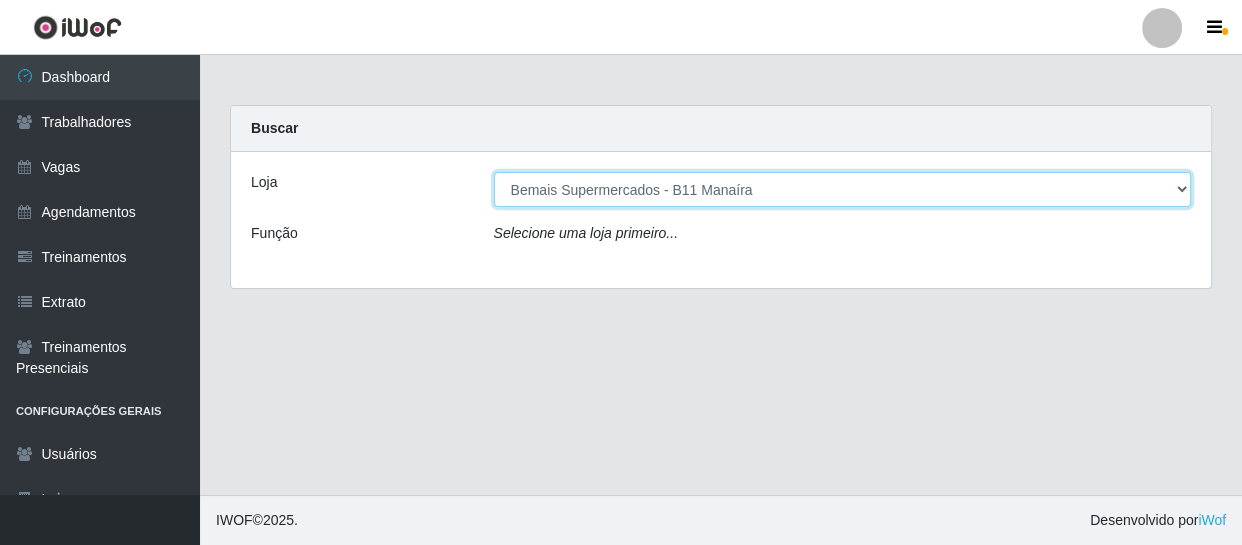 click on "[Selecione...] Bemais Supermercados - B11 Manaíra" at bounding box center (843, 189) 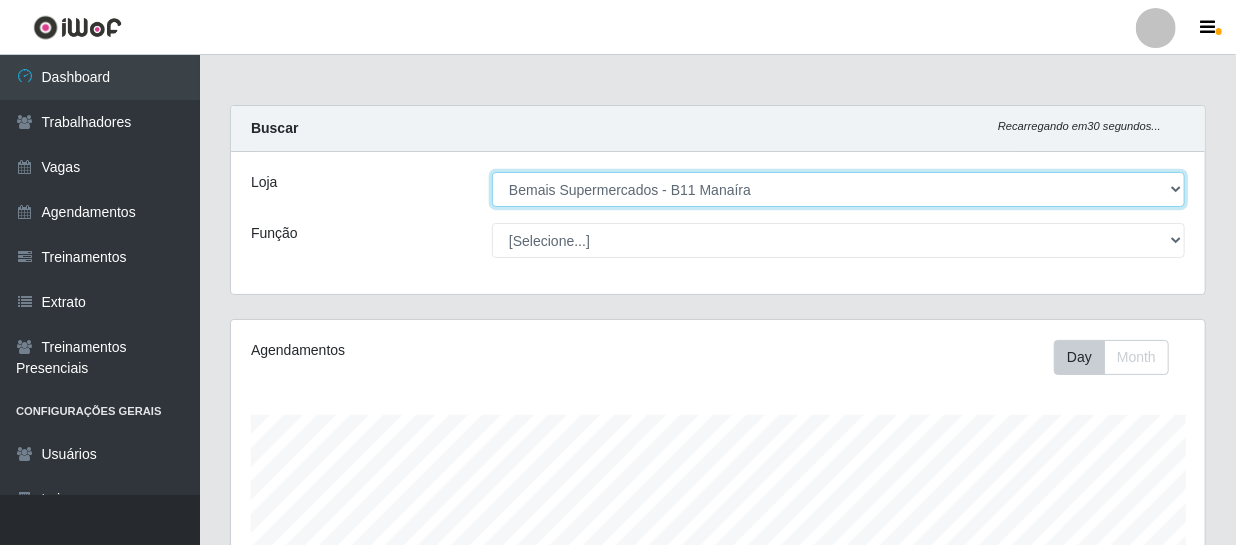 scroll, scrollTop: 999585, scrollLeft: 999025, axis: both 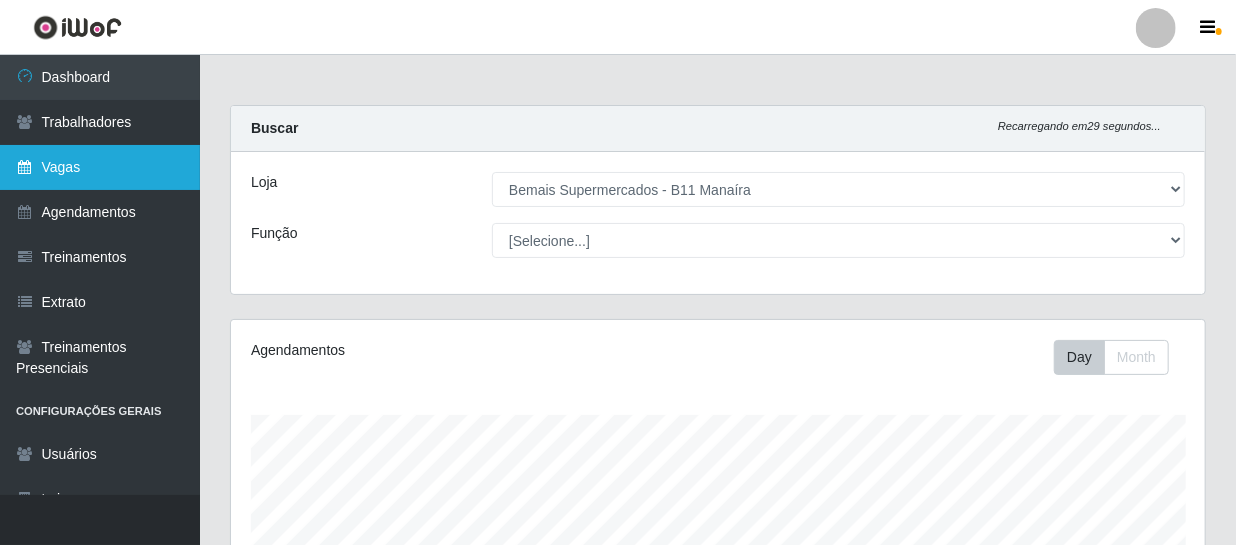 click on "Vagas" at bounding box center [100, 167] 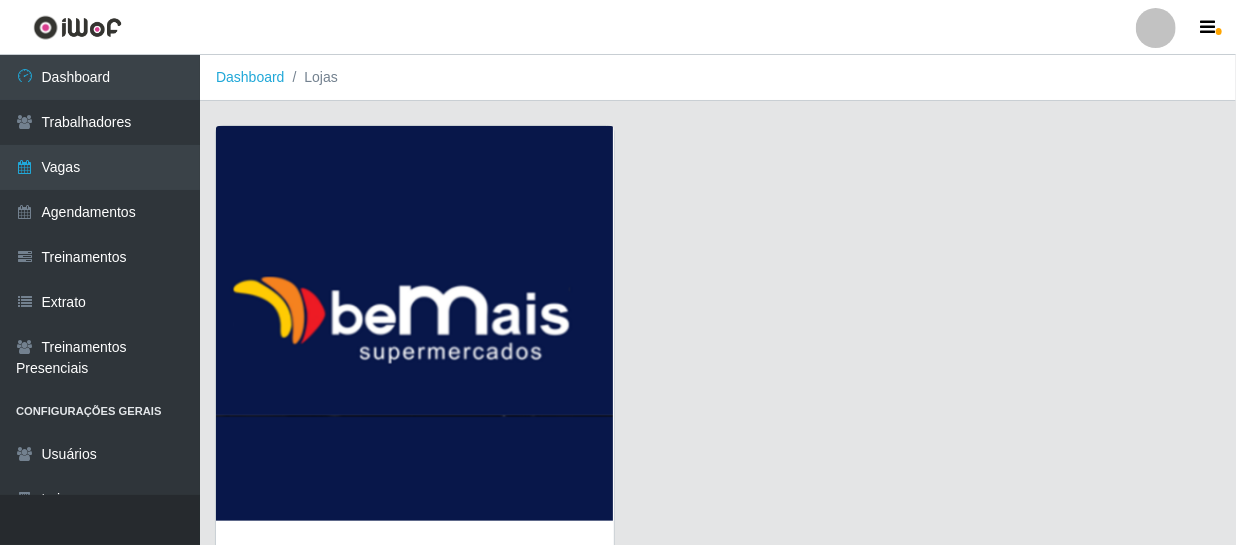 click at bounding box center [415, 323] 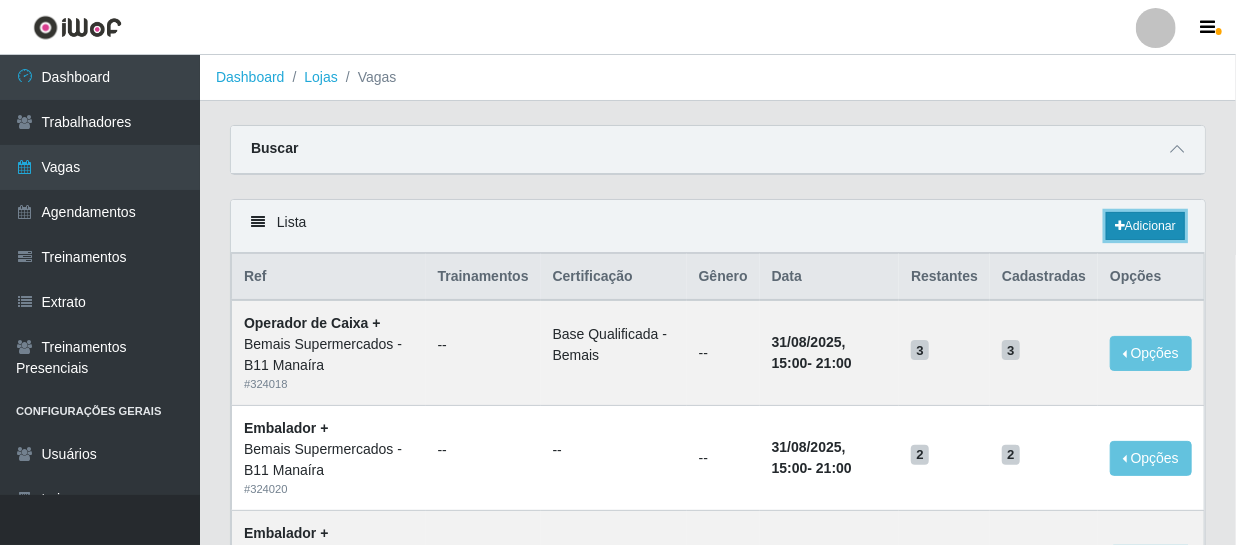 click on "Adicionar" at bounding box center (1145, 226) 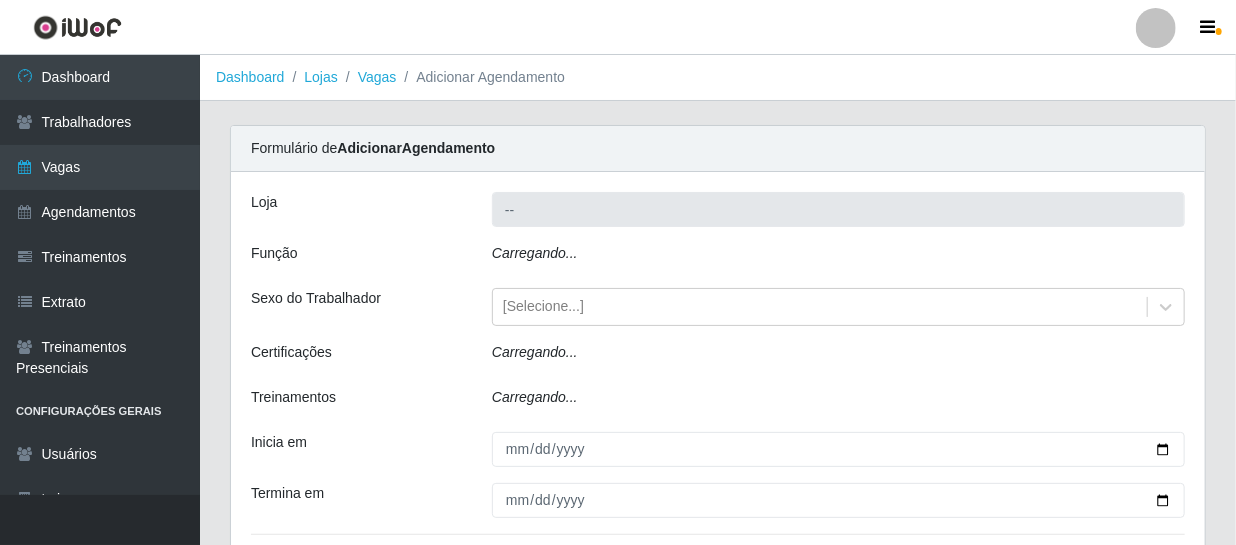 type on "Bemais Supermercados - B11 Manaíra" 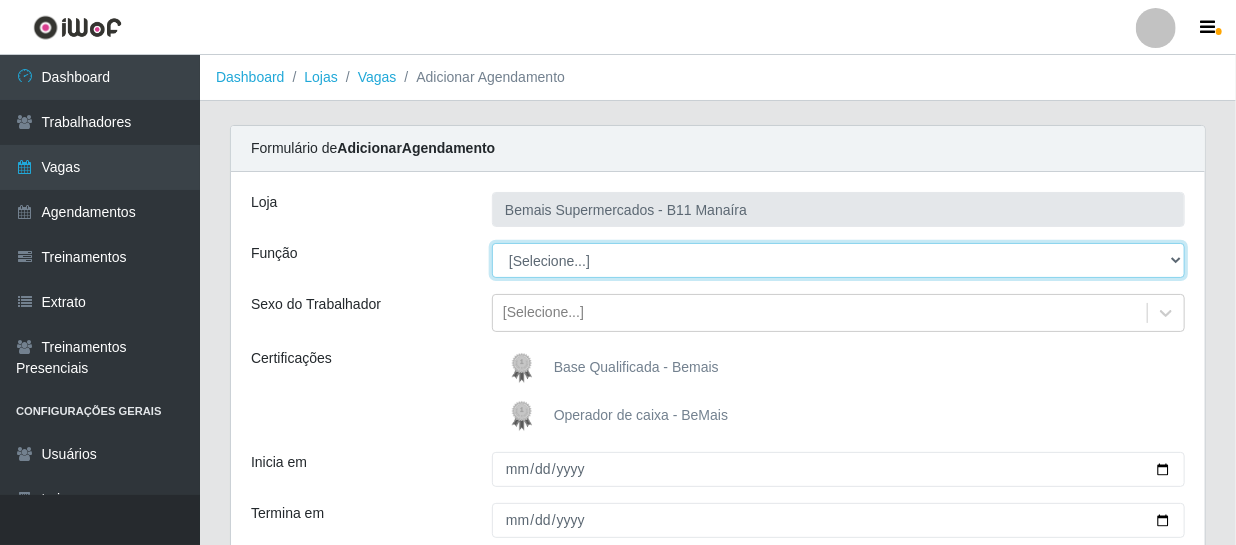 click on "[Selecione...] ASG ASG + ASG ++ Auxiliar de Estacionamento Auxiliar de Estacionamento + Auxiliar de Estacionamento ++ Auxiliar de Estoque Auxiliar de Estoque + Auxiliar de Estoque ++ Balconista de Açougue  Balconista de Açougue + Balconista de Açougue ++ Balconista de Frios Balconista de Frios + Balconista de Frios ++ Balconista de Padaria  Balconista de Padaria + Balconista de Padaria ++ Embalador Embalador + Embalador ++ Operador de Caixa Operador de Caixa + Operador de Caixa ++ Repositor  Repositor + Repositor ++ Repositor de Frios Repositor de Frios + Repositor de Frios ++ Repositor de Hortifruti Repositor de Hortifruti + Repositor de Hortifruti ++" at bounding box center [838, 260] 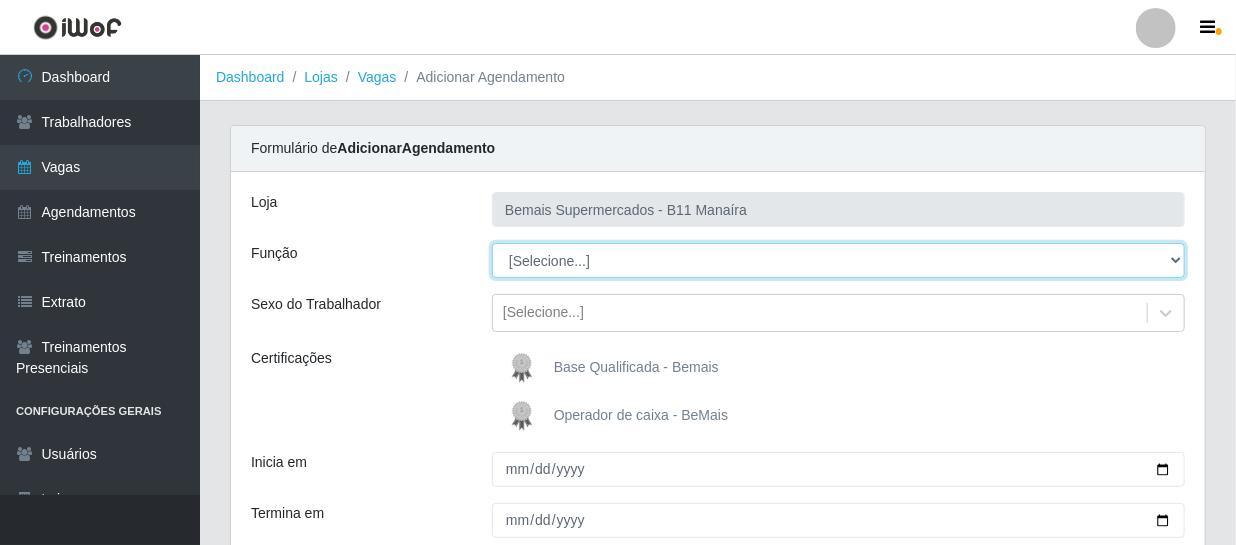 select on "82" 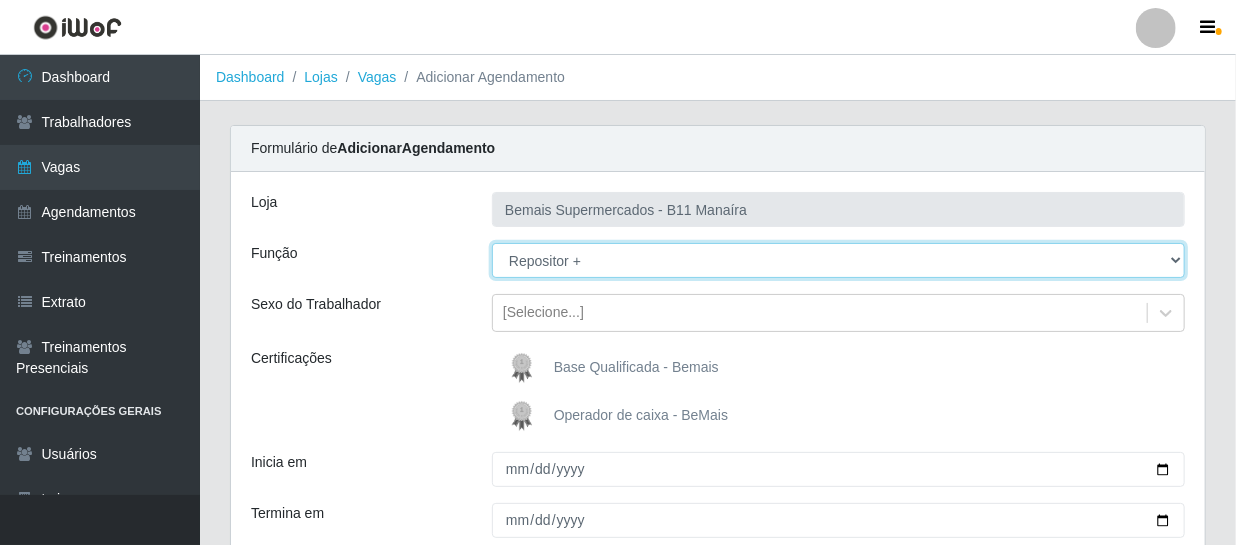 click on "[Selecione...] ASG ASG + ASG ++ Auxiliar de Estacionamento Auxiliar de Estacionamento + Auxiliar de Estacionamento ++ Auxiliar de Estoque Auxiliar de Estoque + Auxiliar de Estoque ++ Balconista de Açougue  Balconista de Açougue + Balconista de Açougue ++ Balconista de Frios Balconista de Frios + Balconista de Frios ++ Balconista de Padaria  Balconista de Padaria + Balconista de Padaria ++ Embalador Embalador + Embalador ++ Operador de Caixa Operador de Caixa + Operador de Caixa ++ Repositor  Repositor + Repositor ++ Repositor de Frios Repositor de Frios + Repositor de Frios ++ Repositor de Hortifruti Repositor de Hortifruti + Repositor de Hortifruti ++" at bounding box center (838, 260) 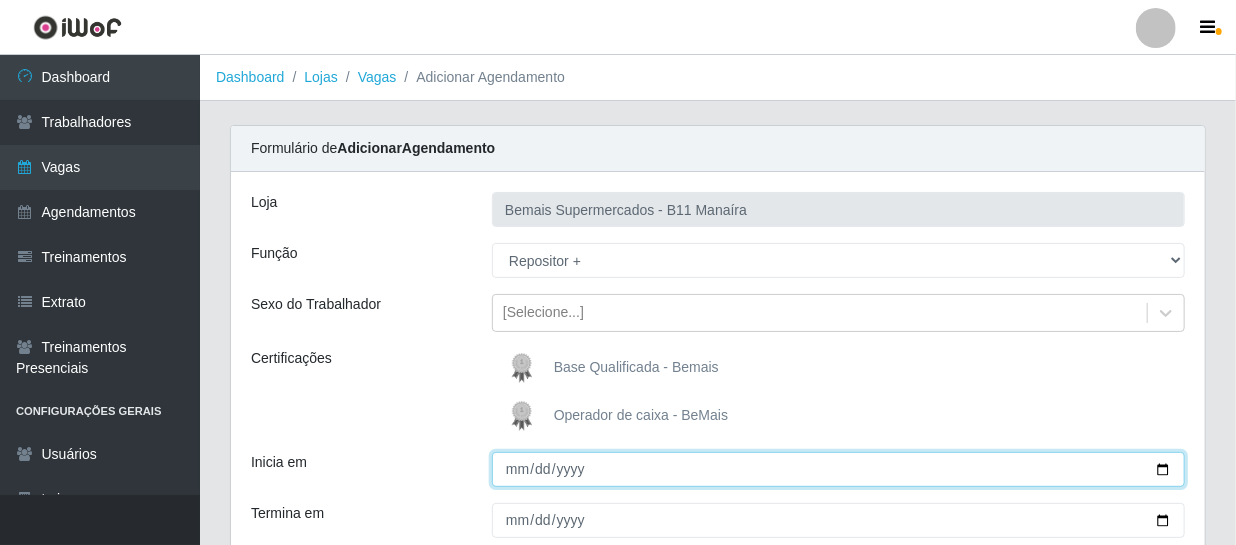 click on "Inicia em" at bounding box center [838, 469] 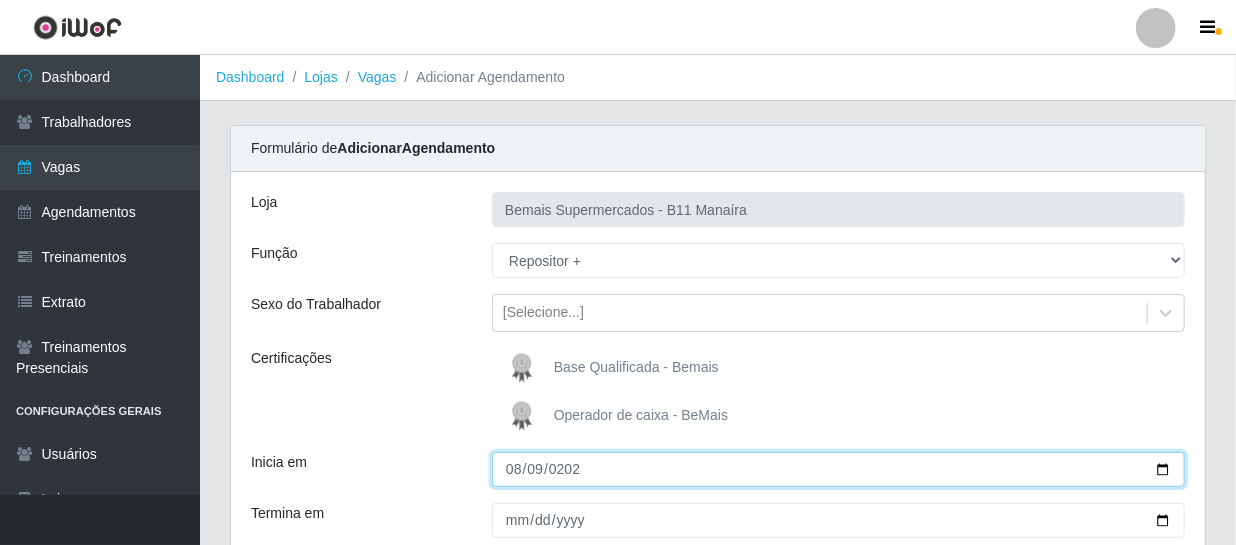 type on "2025-08-09" 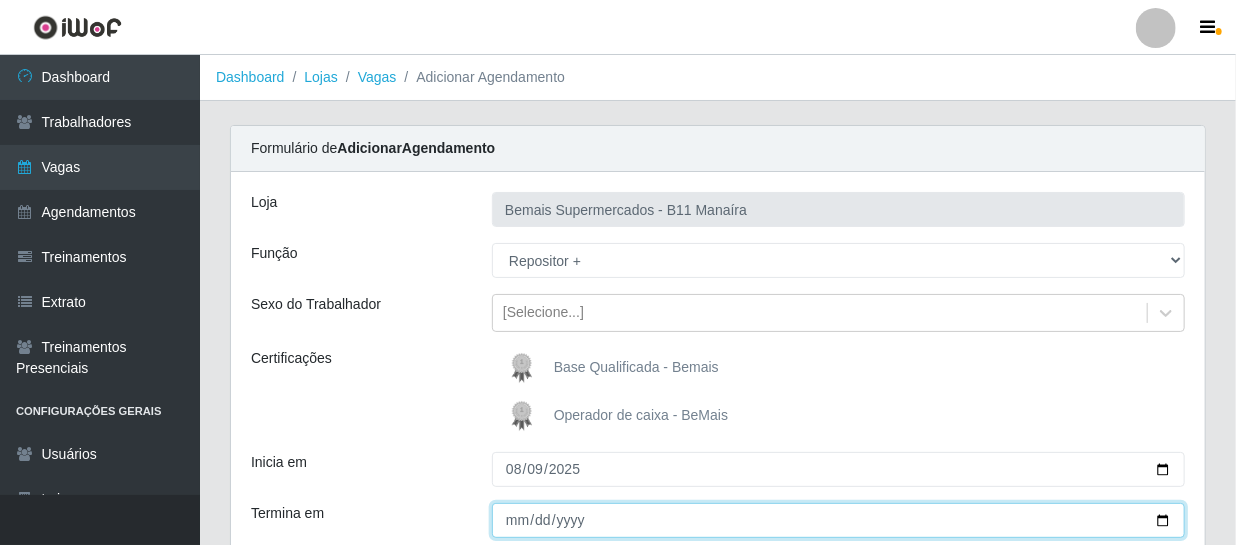 click on "Termina em" at bounding box center [838, 520] 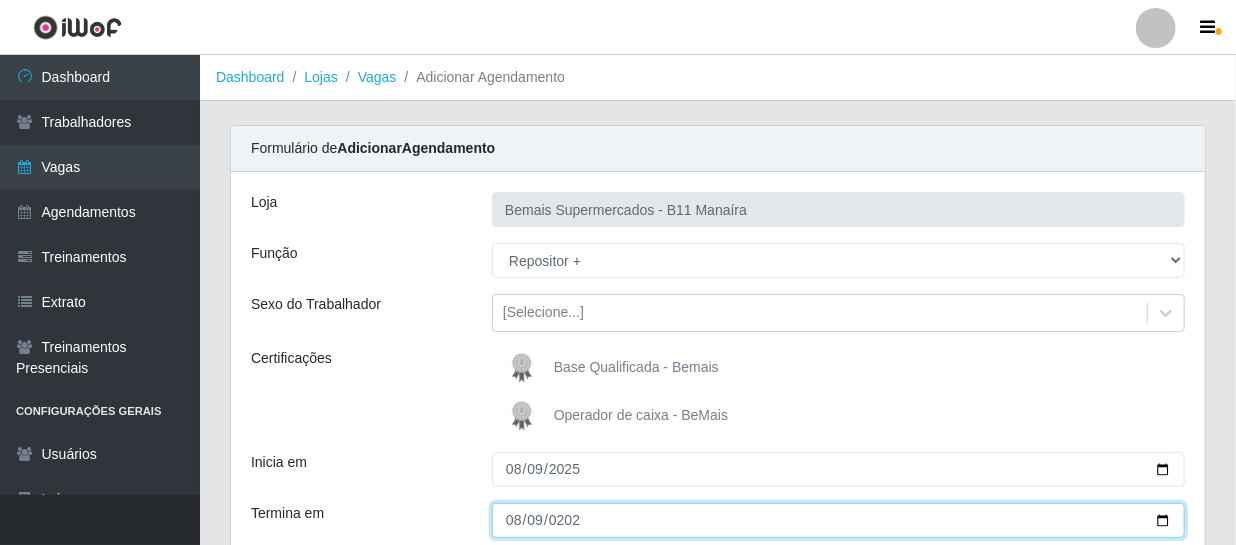 type on "2025-08-09" 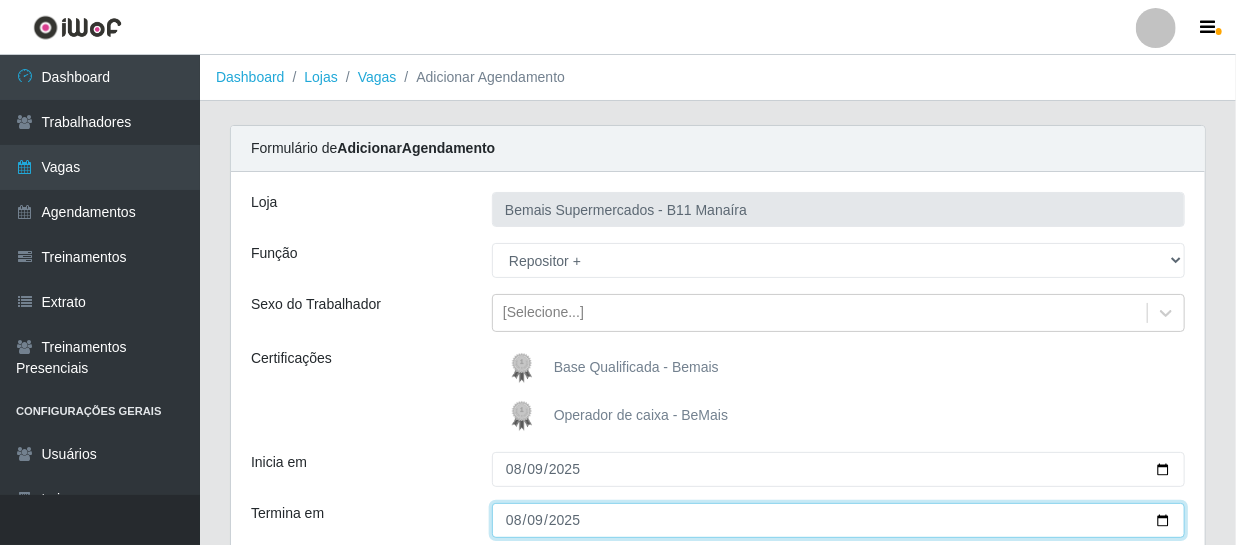 scroll, scrollTop: 239, scrollLeft: 0, axis: vertical 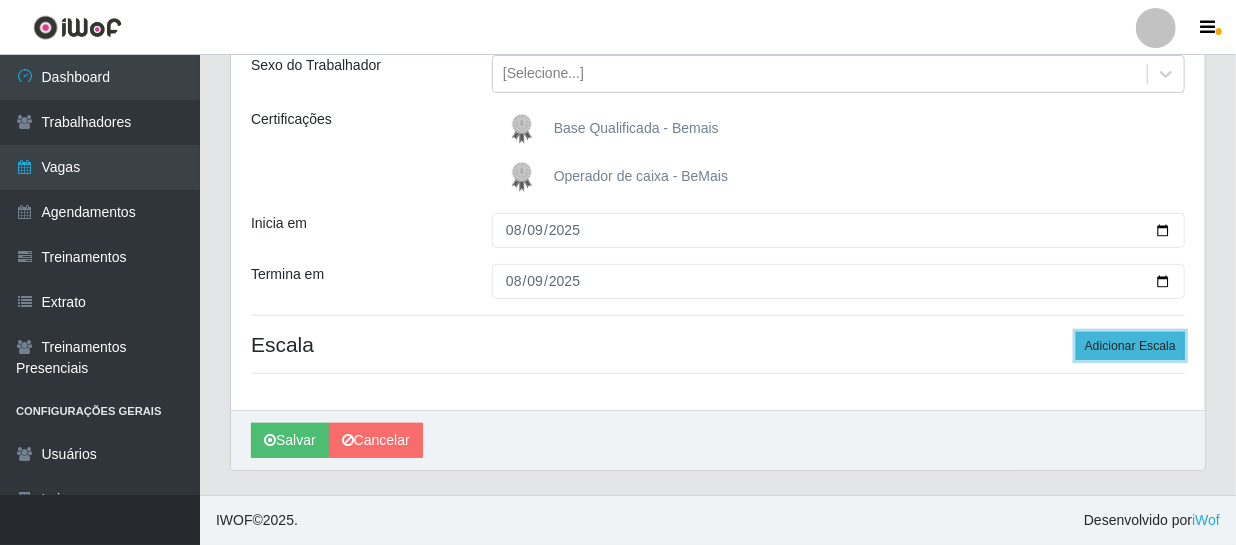 click on "Adicionar Escala" at bounding box center (1130, 346) 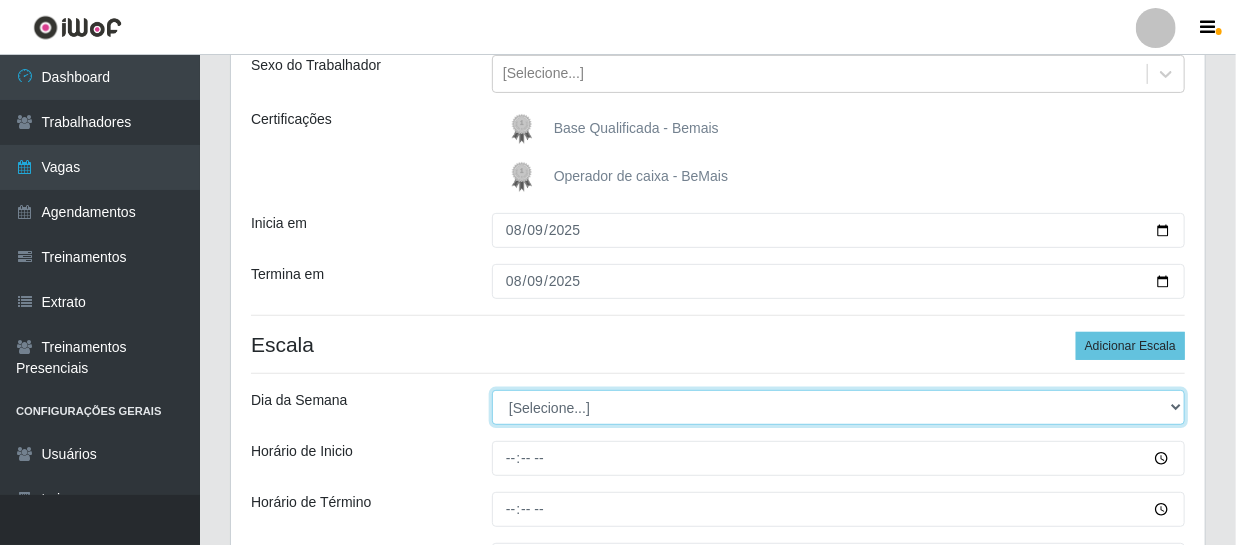 click on "[Selecione...] Segunda Terça Quarta Quinta Sexta Sábado Domingo" at bounding box center (838, 407) 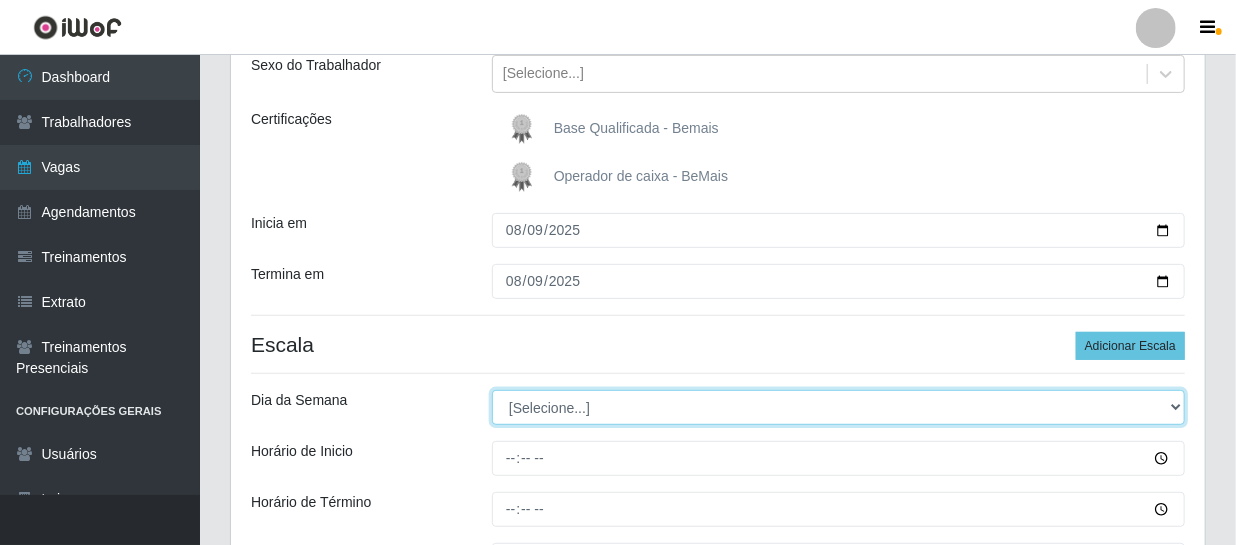 select on "6" 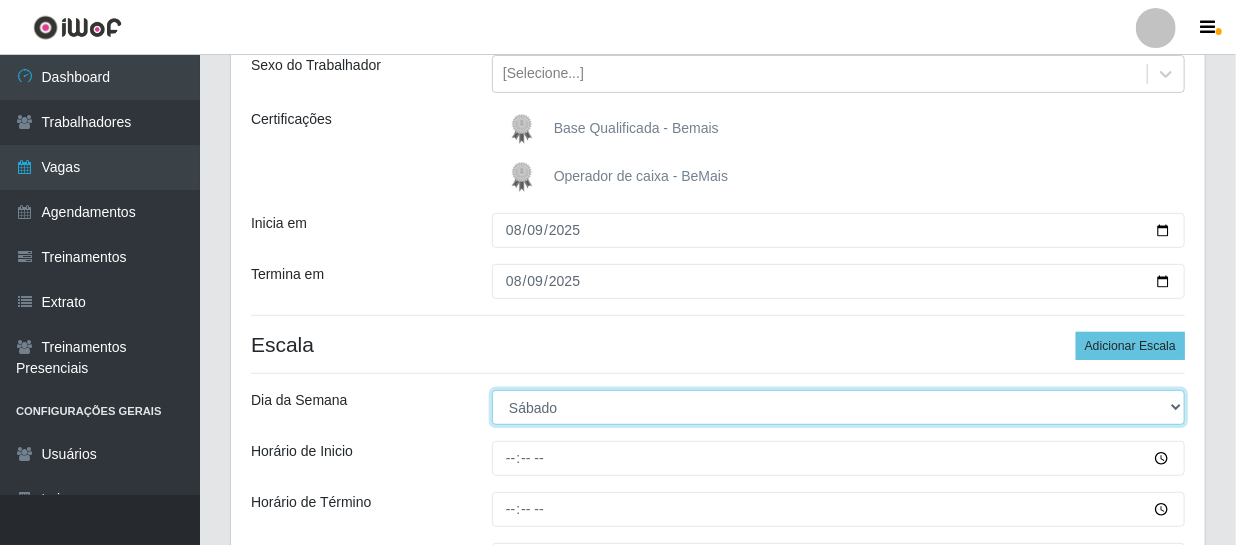 click on "[Selecione...] Segunda Terça Quarta Quinta Sexta Sábado Domingo" at bounding box center (838, 407) 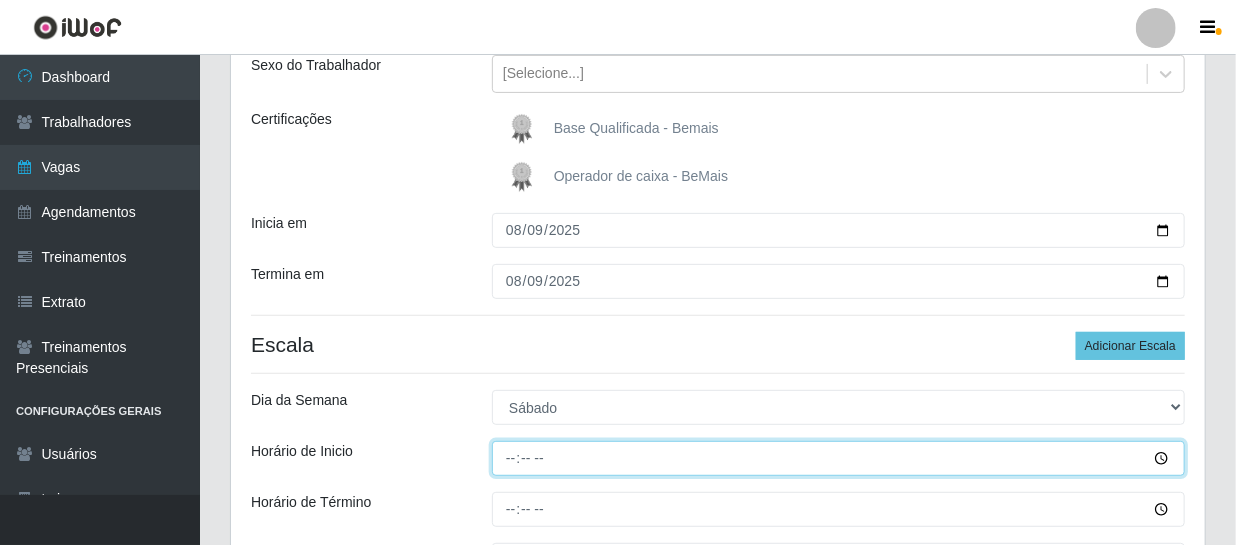 click on "Horário de Inicio" at bounding box center [838, 458] 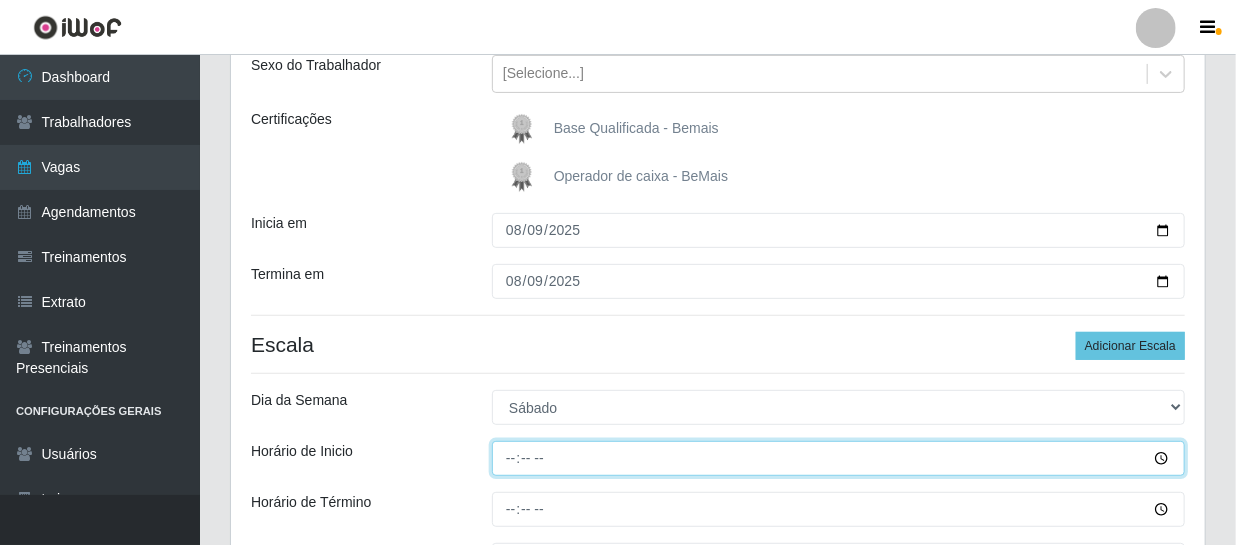 type on "10:00" 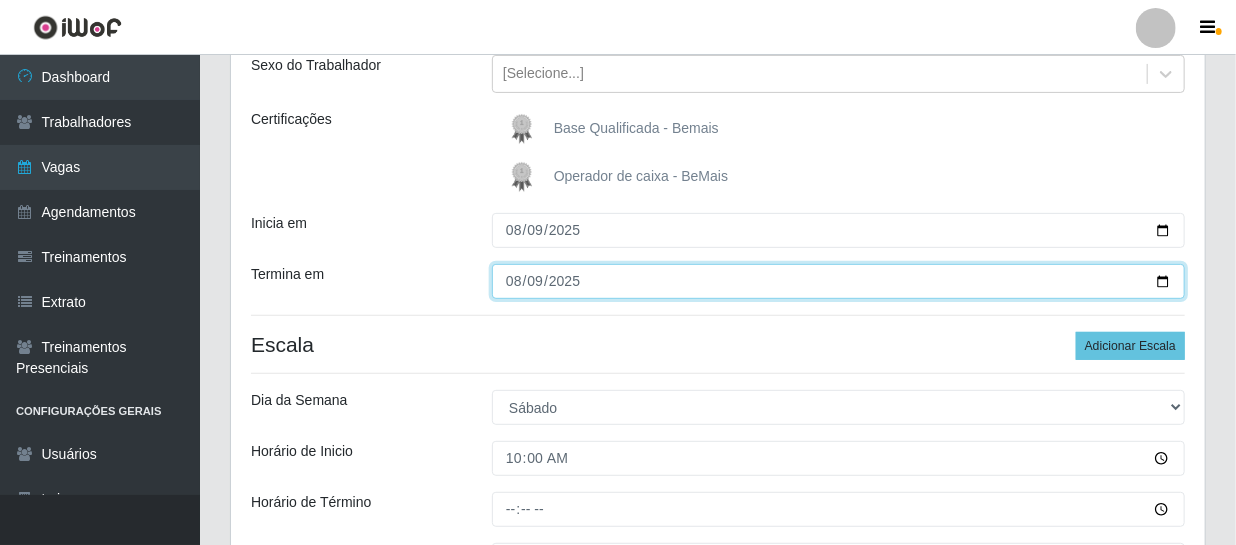 click on "2025-08-09" at bounding box center [838, 281] 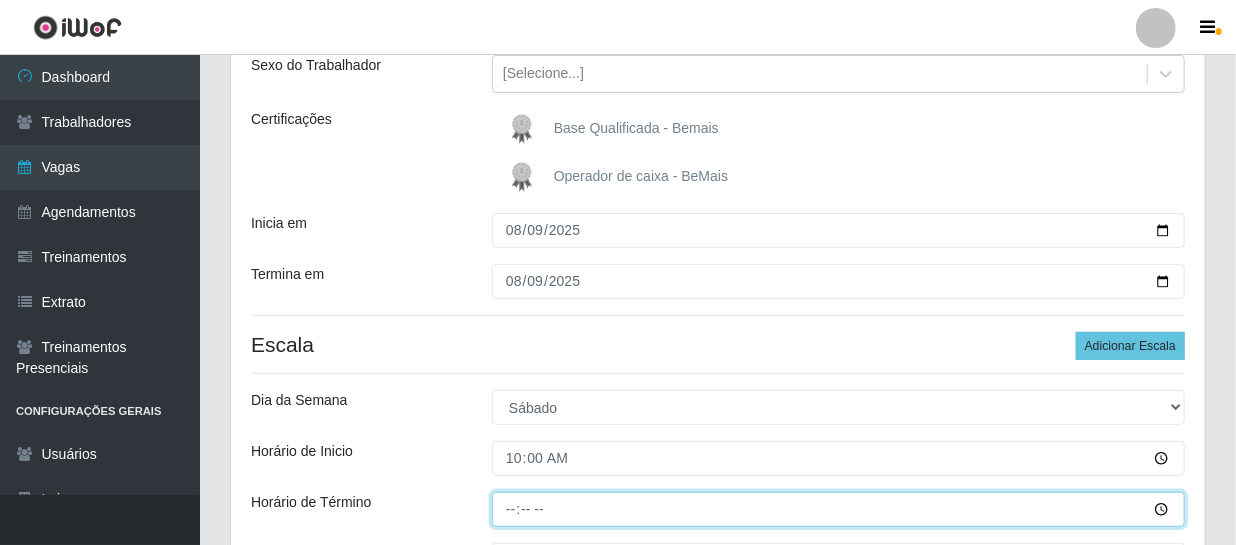 click on "Horário de Término" at bounding box center (838, 509) 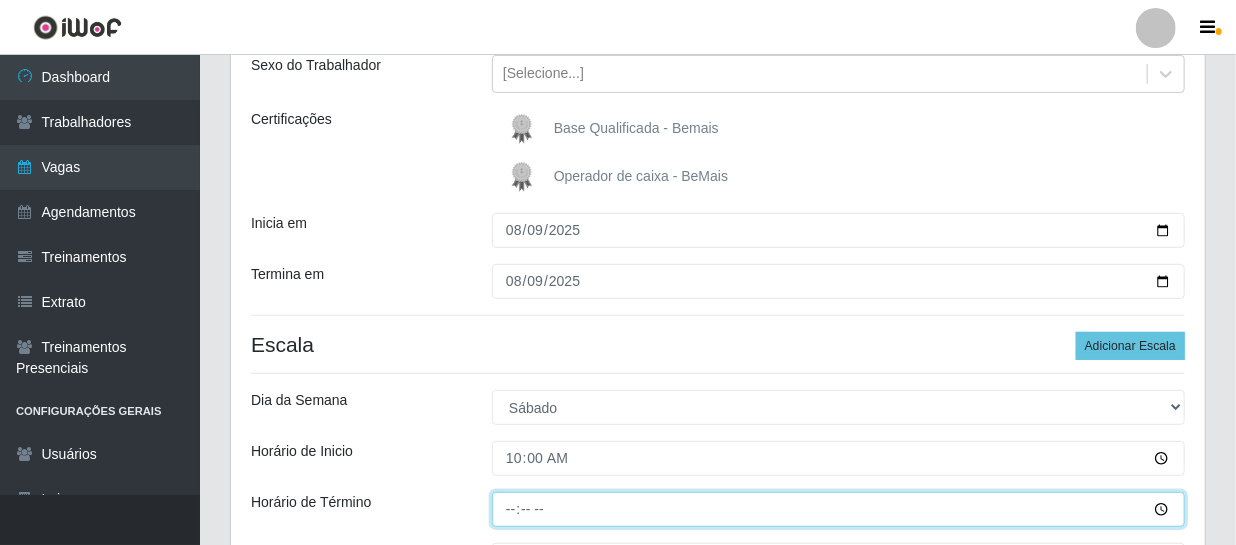 type on "16:00" 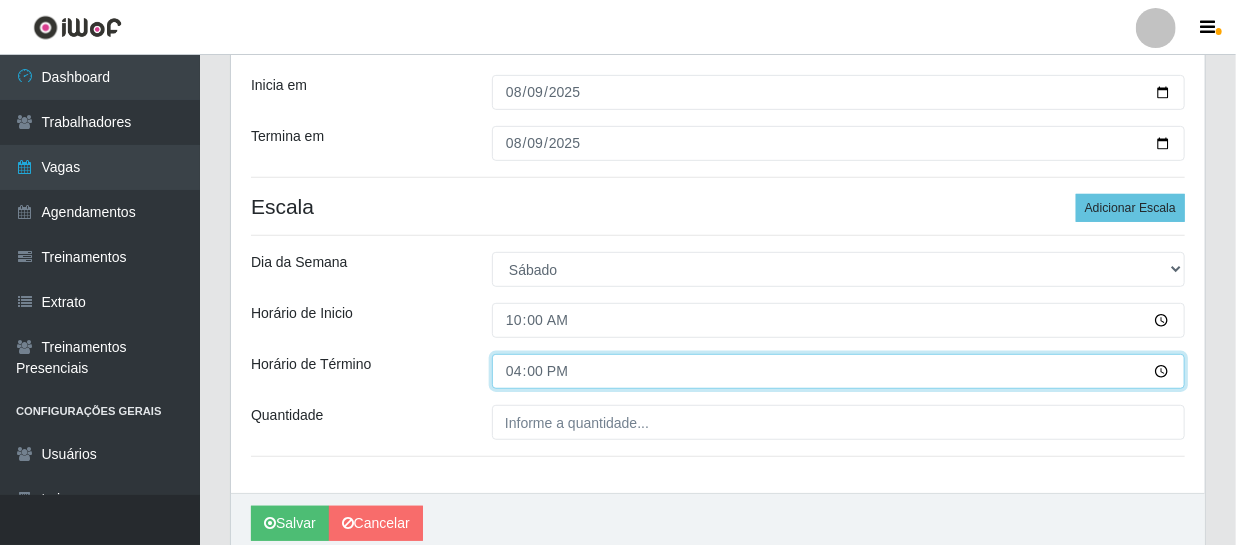 scroll, scrollTop: 460, scrollLeft: 0, axis: vertical 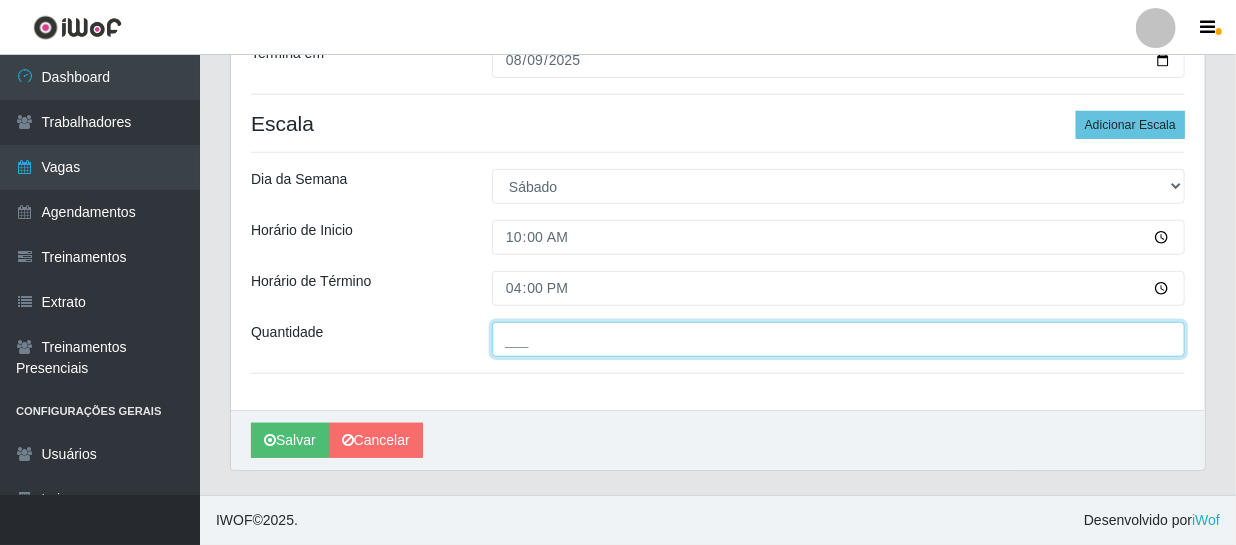 click on "___" at bounding box center (838, 339) 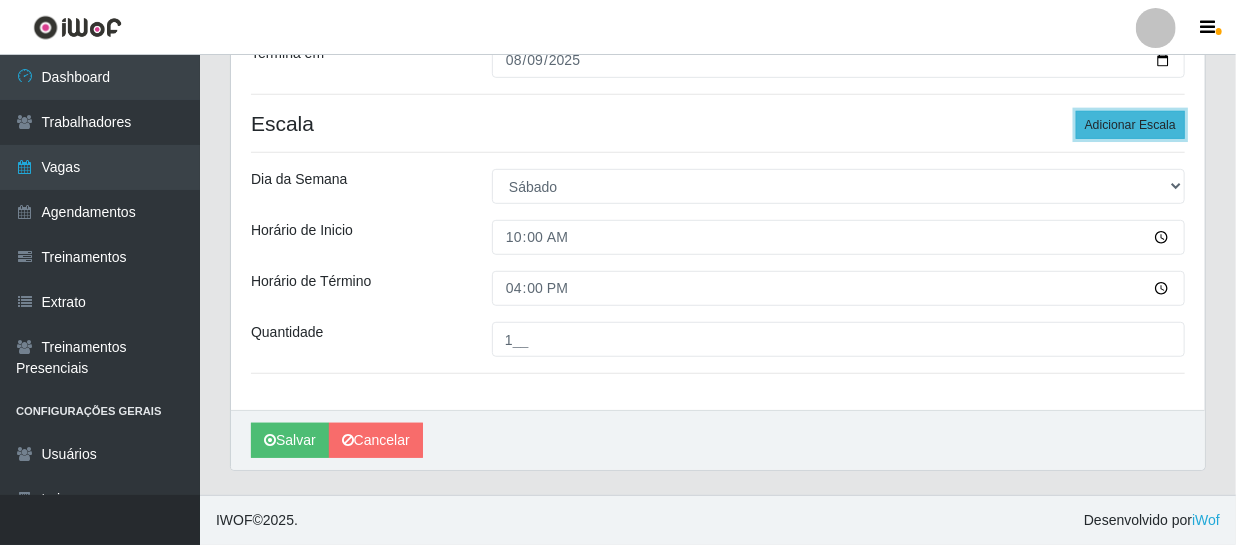click on "Adicionar Escala" at bounding box center [1130, 125] 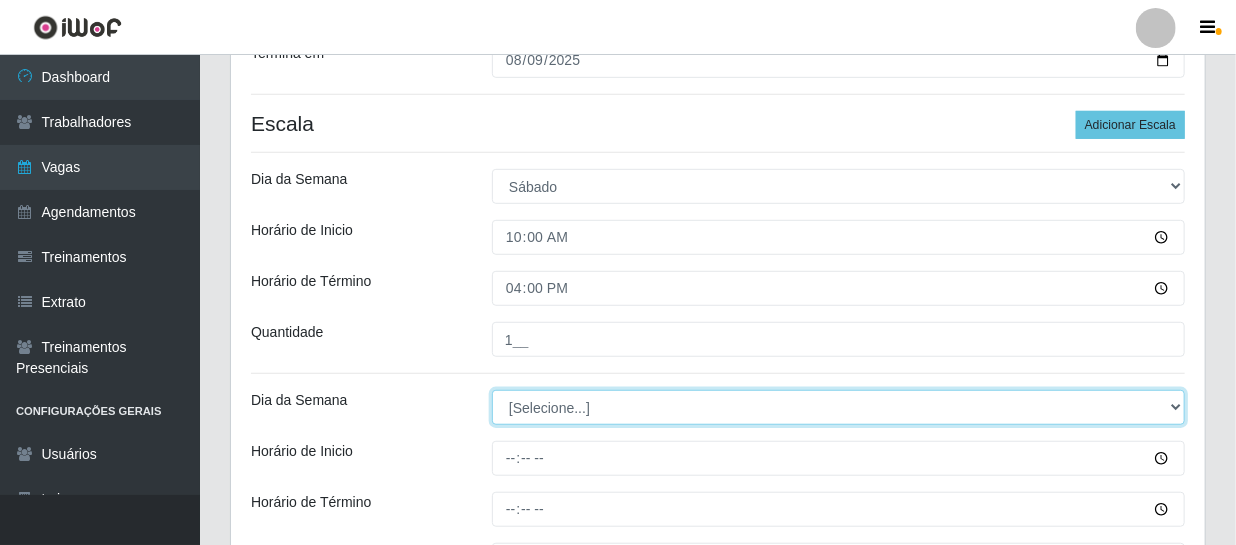click on "[Selecione...] Segunda Terça Quarta Quinta Sexta Sábado Domingo" at bounding box center [838, 407] 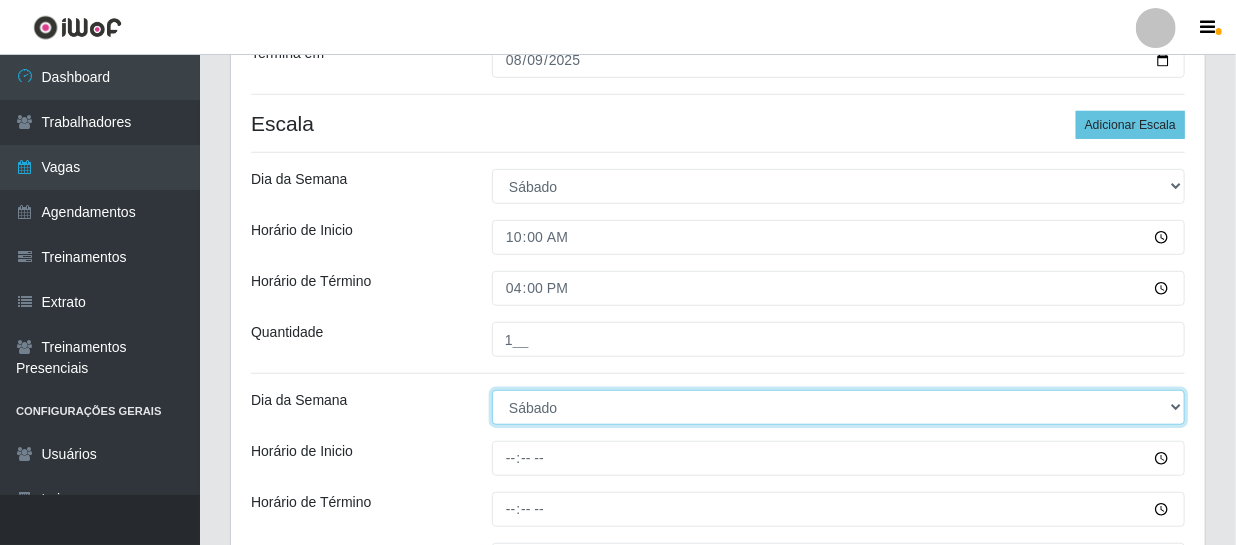 click on "[Selecione...] Segunda Terça Quarta Quinta Sexta Sábado Domingo" at bounding box center (838, 407) 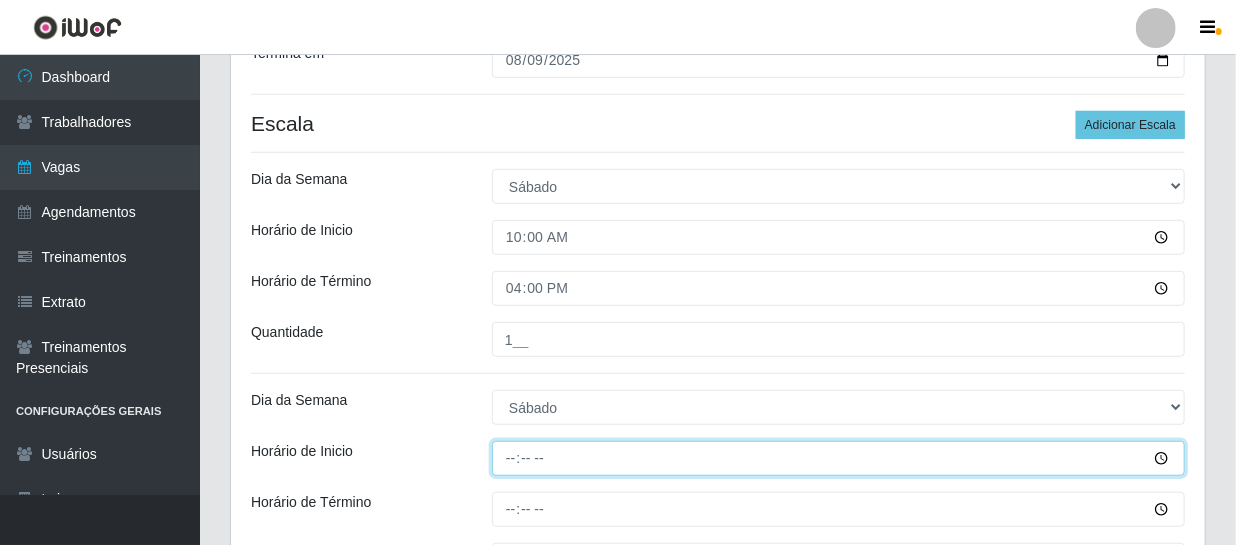 click on "Horário de Inicio" at bounding box center [838, 458] 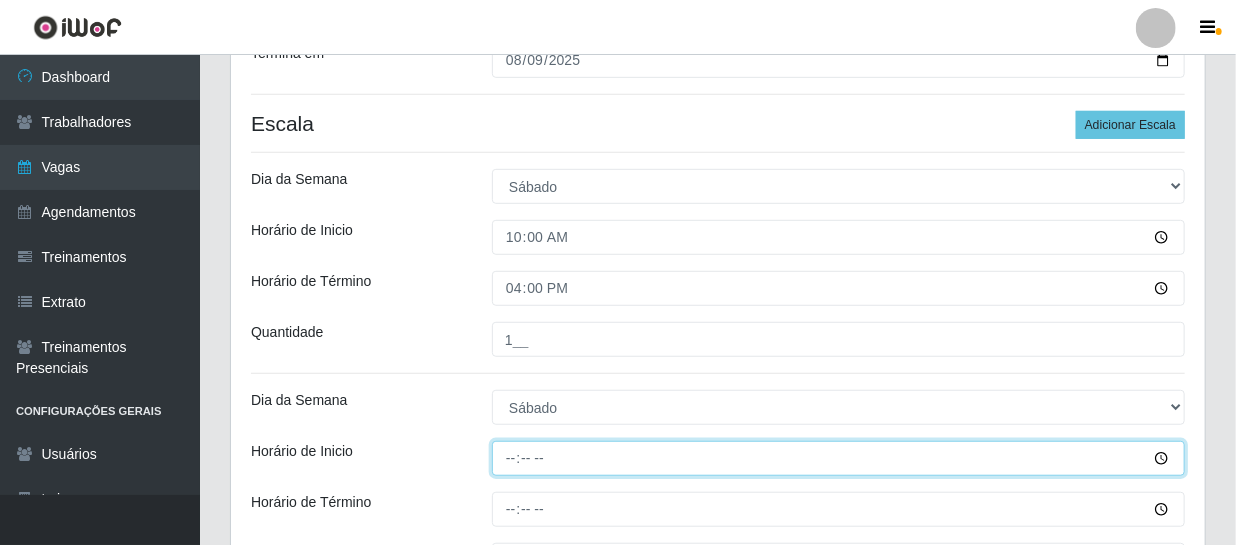 type on "15:00" 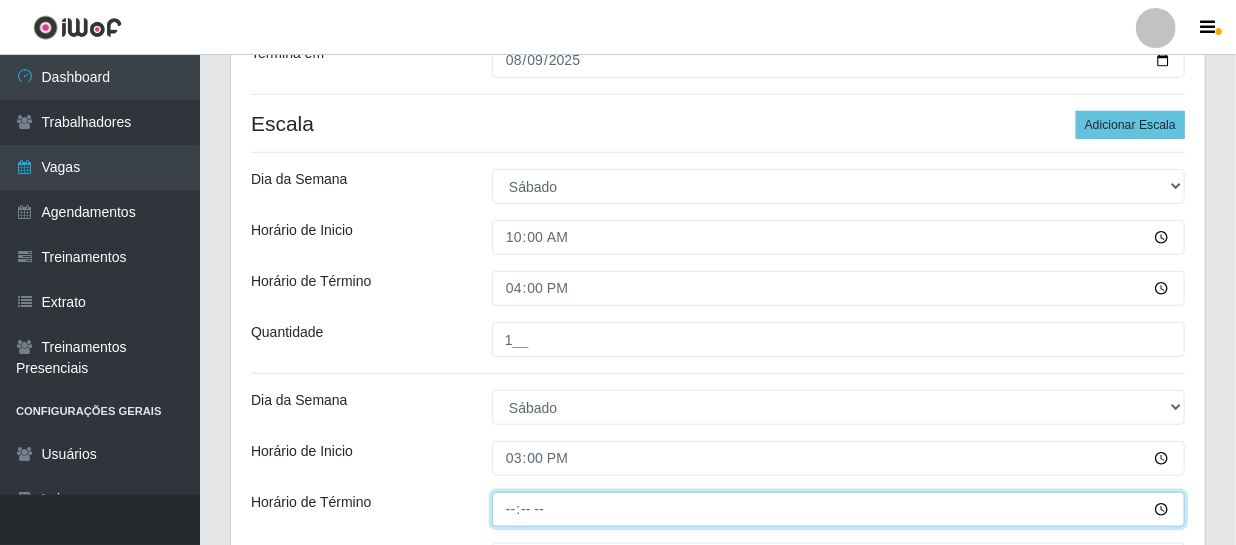 click on "Horário de Término" at bounding box center (838, 509) 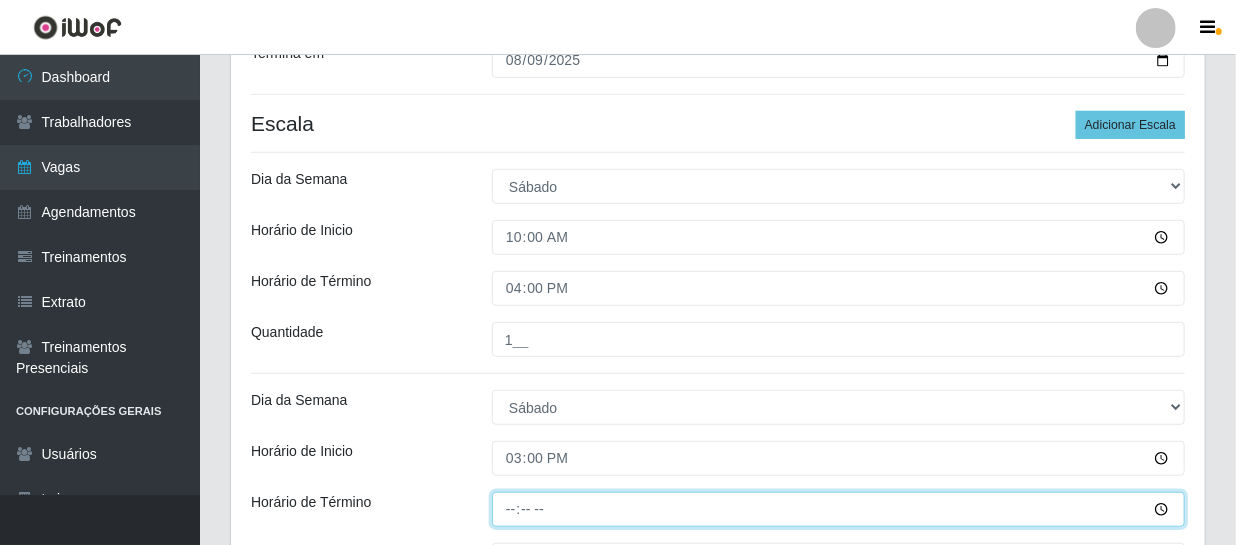 type on "21:00" 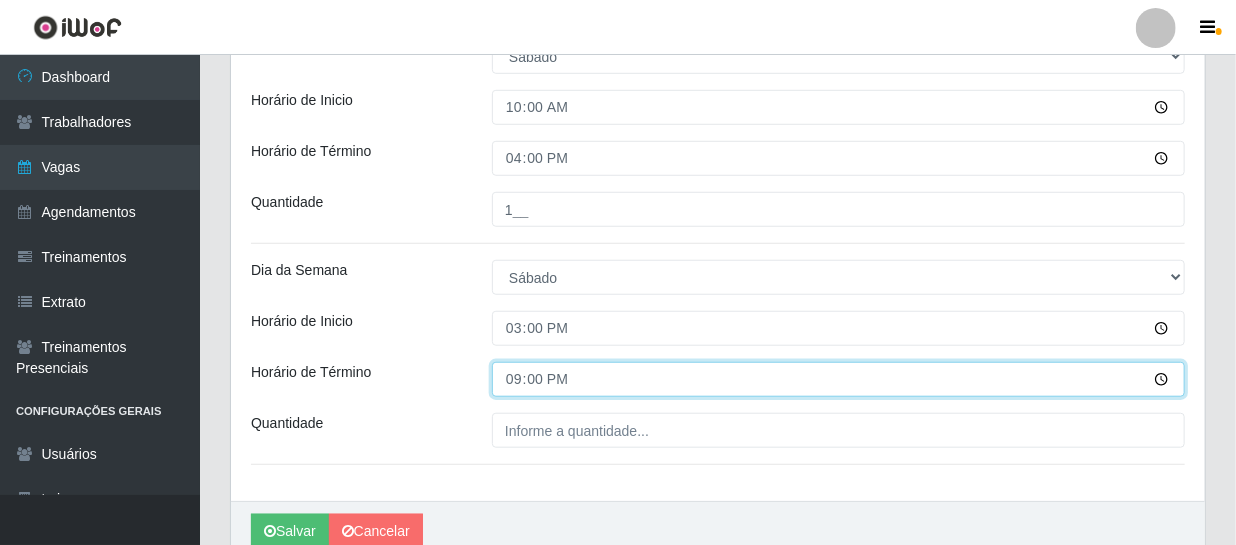 scroll, scrollTop: 590, scrollLeft: 0, axis: vertical 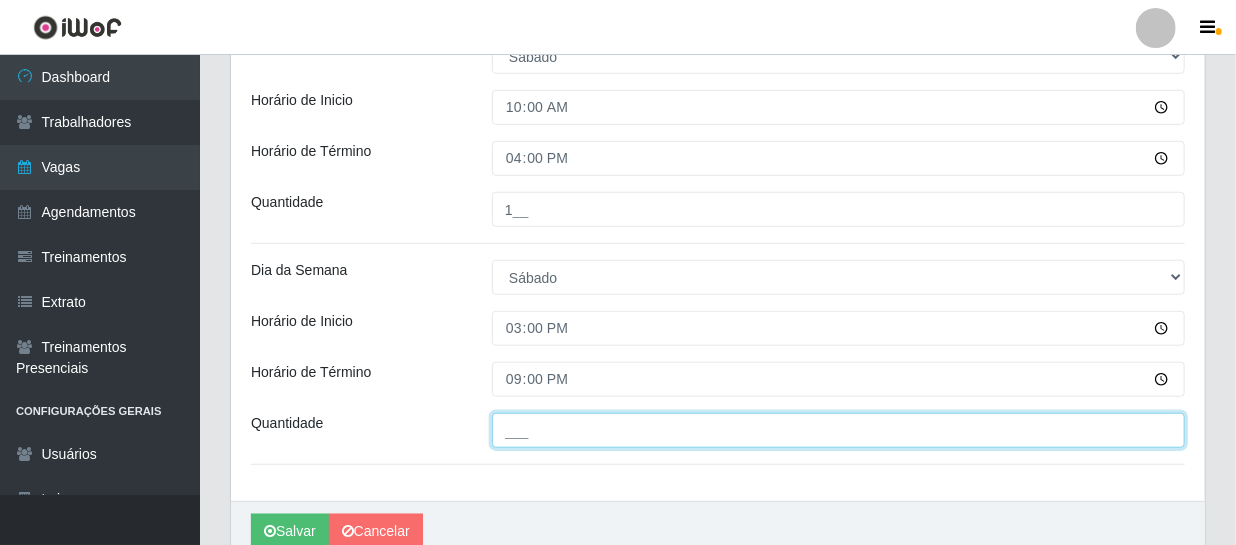 click on "___" at bounding box center [838, 430] 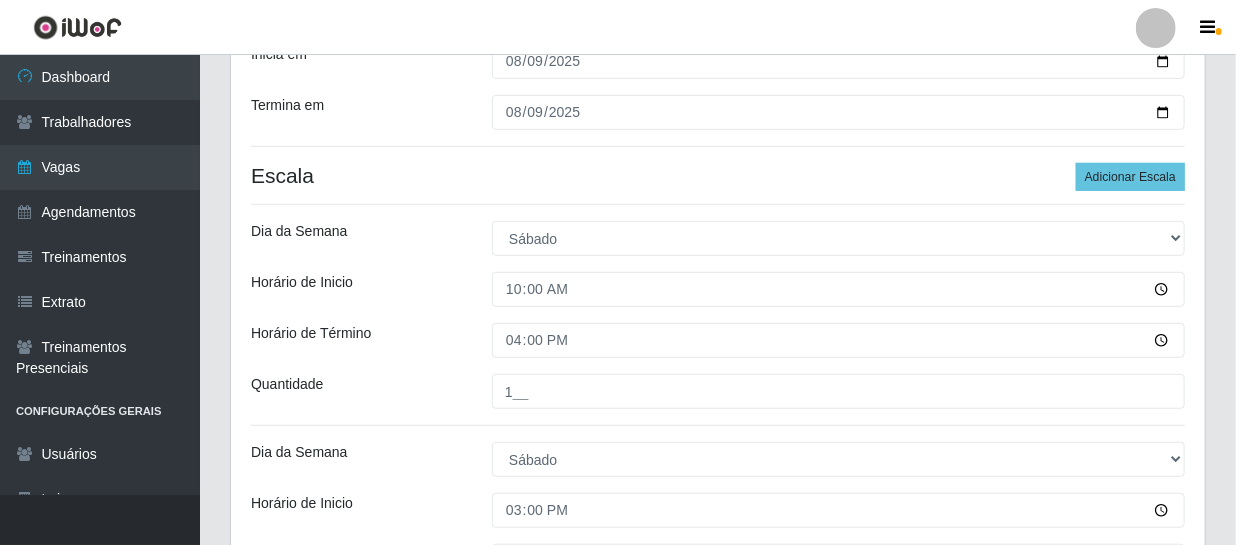scroll, scrollTop: 680, scrollLeft: 0, axis: vertical 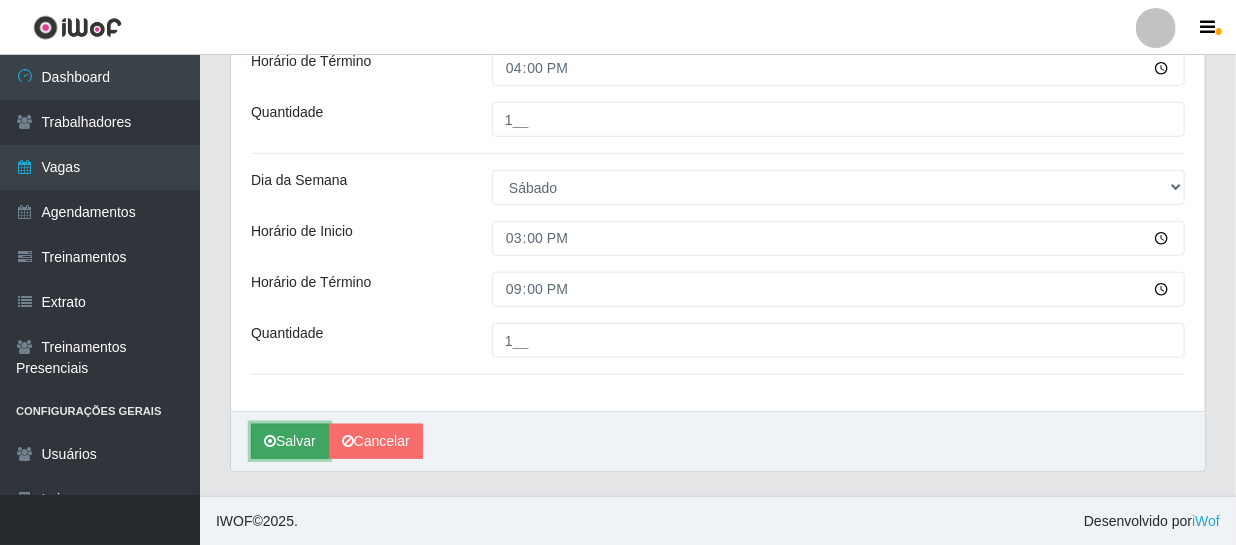 click on "Salvar" at bounding box center [290, 441] 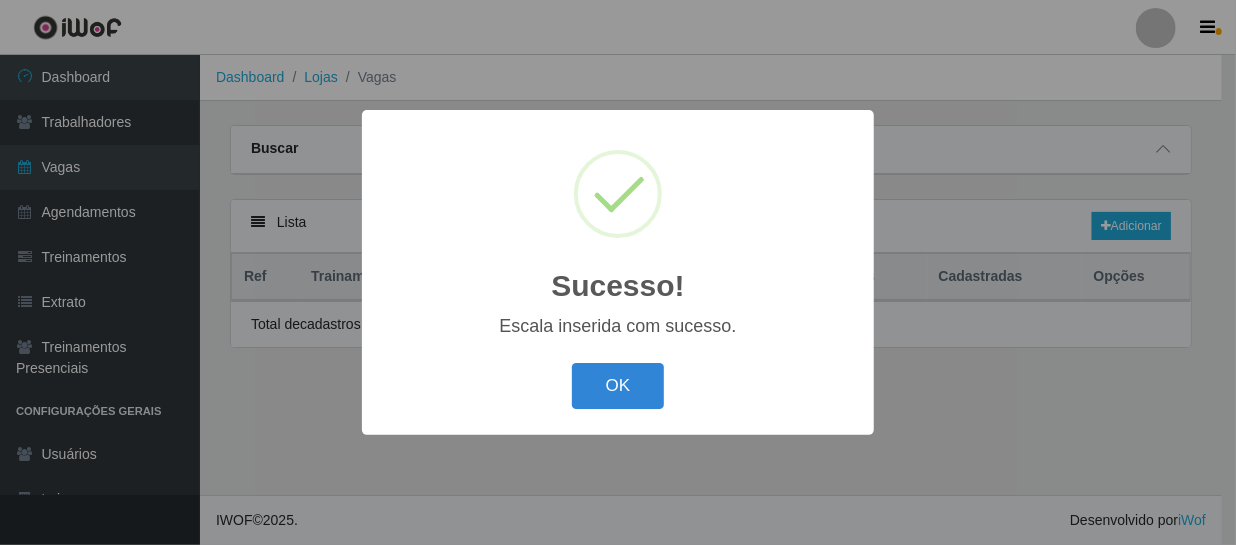 scroll, scrollTop: 0, scrollLeft: 0, axis: both 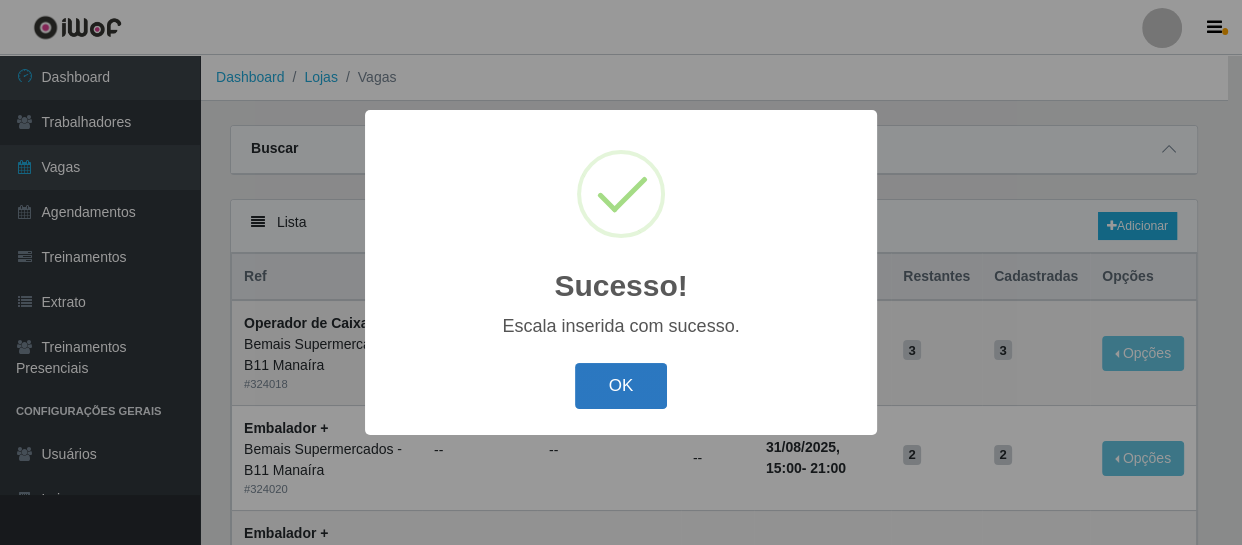 click on "OK" at bounding box center [621, 386] 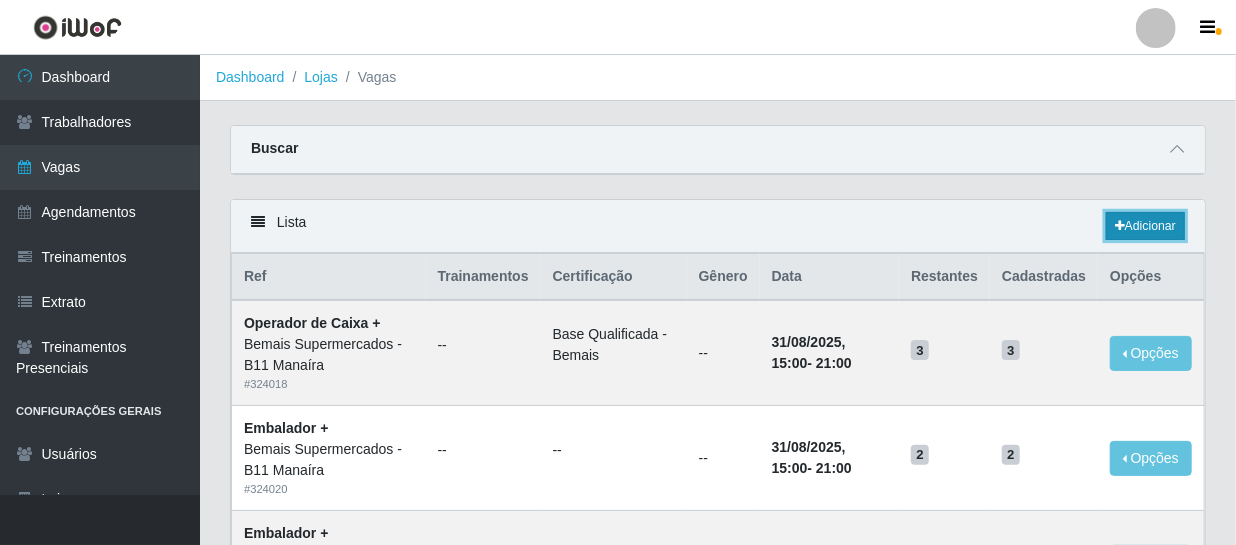 click on "Adicionar" at bounding box center (1145, 226) 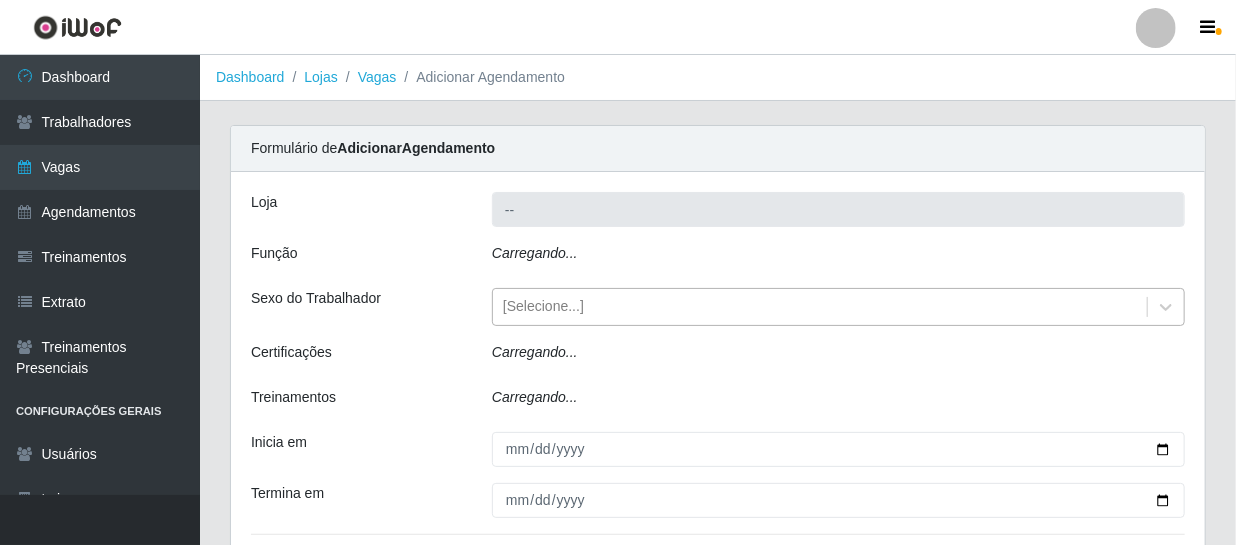 type on "Bemais Supermercados - B11 Manaíra" 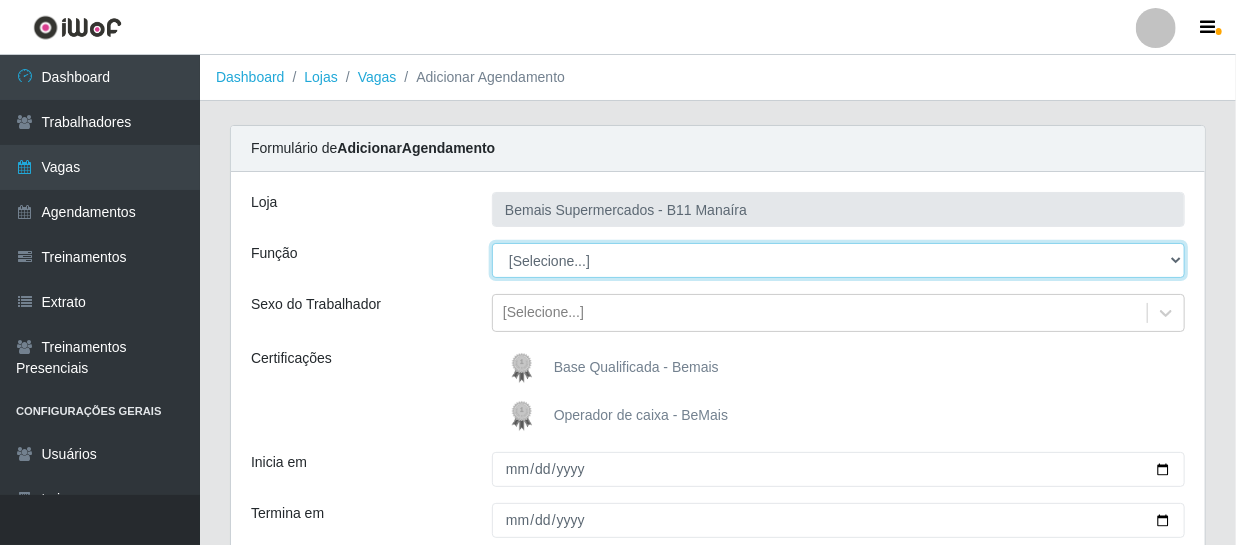 click on "[Selecione...] ASG ASG + ASG ++ Auxiliar de Estacionamento Auxiliar de Estacionamento + Auxiliar de Estacionamento ++ Auxiliar de Estoque Auxiliar de Estoque + Auxiliar de Estoque ++ Balconista de Açougue  Balconista de Açougue + Balconista de Açougue ++ Balconista de Frios Balconista de Frios + Balconista de Frios ++ Balconista de Padaria  Balconista de Padaria + Balconista de Padaria ++ Embalador Embalador + Embalador ++ Operador de Caixa Operador de Caixa + Operador de Caixa ++ Repositor  Repositor + Repositor ++ Repositor de Frios Repositor de Frios + Repositor de Frios ++ Repositor de Hortifruti Repositor de Hortifruti + Repositor de Hortifruti ++" at bounding box center [838, 260] 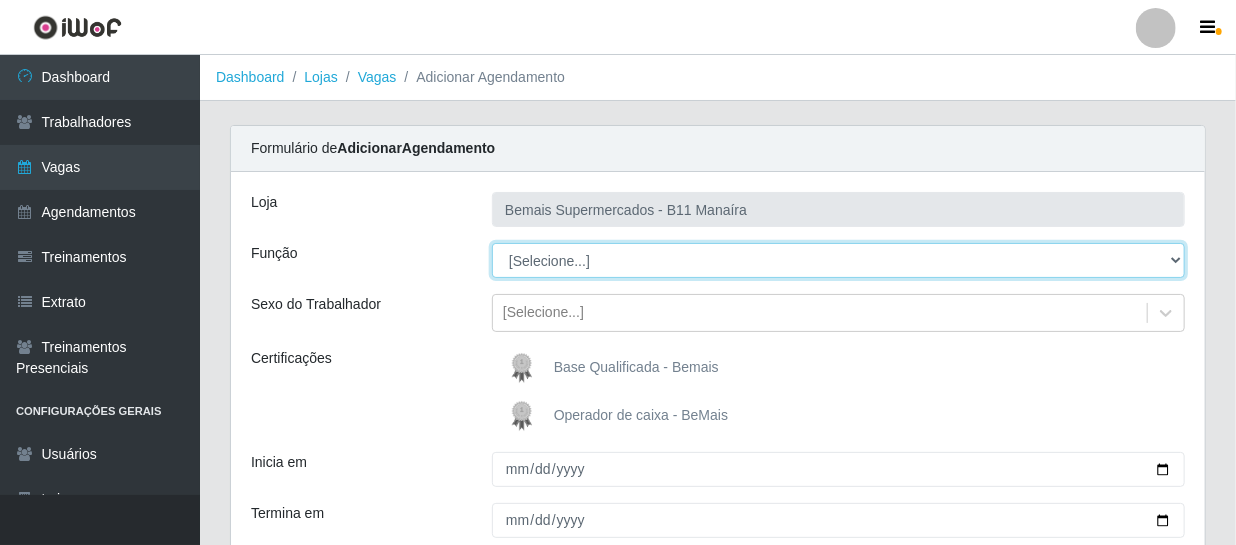 select on "82" 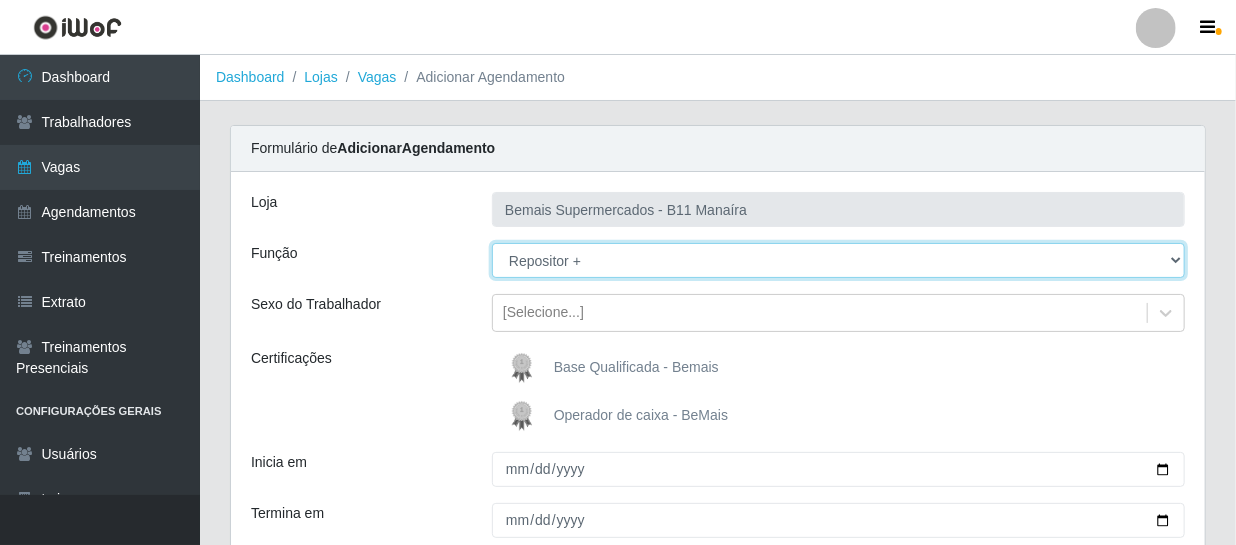 click on "[Selecione...] ASG ASG + ASG ++ Auxiliar de Estacionamento Auxiliar de Estacionamento + Auxiliar de Estacionamento ++ Auxiliar de Estoque Auxiliar de Estoque + Auxiliar de Estoque ++ Balconista de Açougue  Balconista de Açougue + Balconista de Açougue ++ Balconista de Frios Balconista de Frios + Balconista de Frios ++ Balconista de Padaria  Balconista de Padaria + Balconista de Padaria ++ Embalador Embalador + Embalador ++ Operador de Caixa Operador de Caixa + Operador de Caixa ++ Repositor  Repositor + Repositor ++ Repositor de Frios Repositor de Frios + Repositor de Frios ++ Repositor de Hortifruti Repositor de Hortifruti + Repositor de Hortifruti ++" at bounding box center [838, 260] 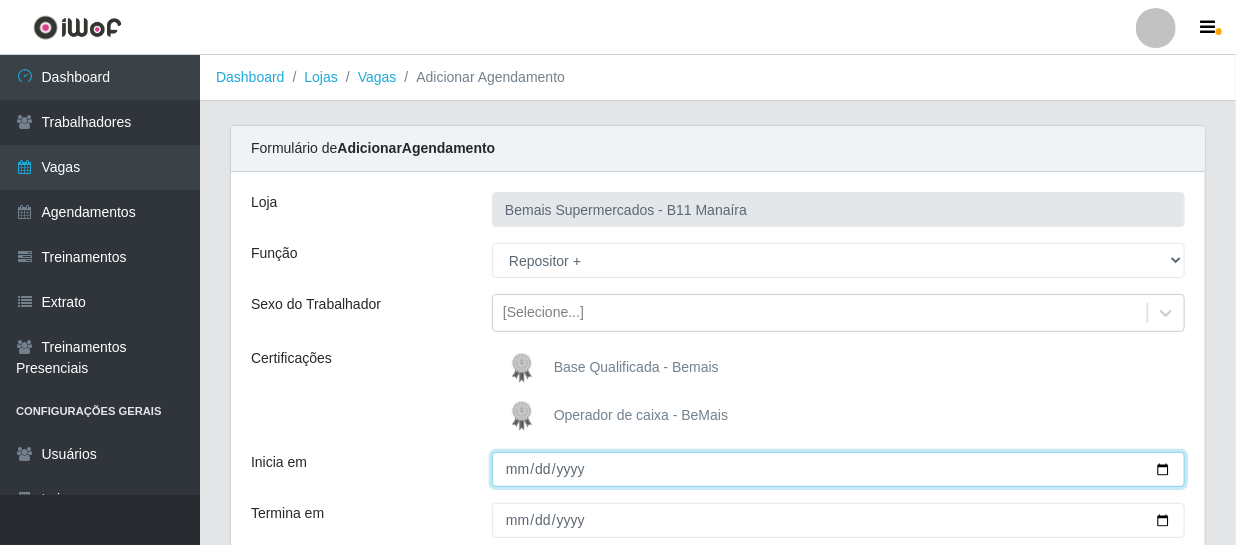 click on "Inicia em" at bounding box center [838, 469] 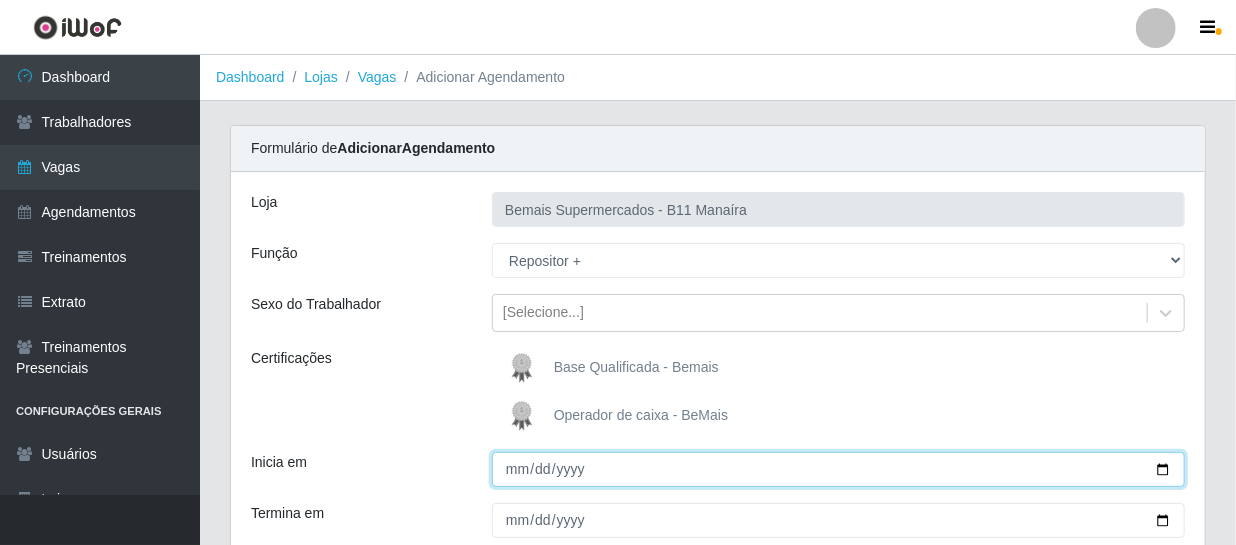 scroll, scrollTop: 90, scrollLeft: 0, axis: vertical 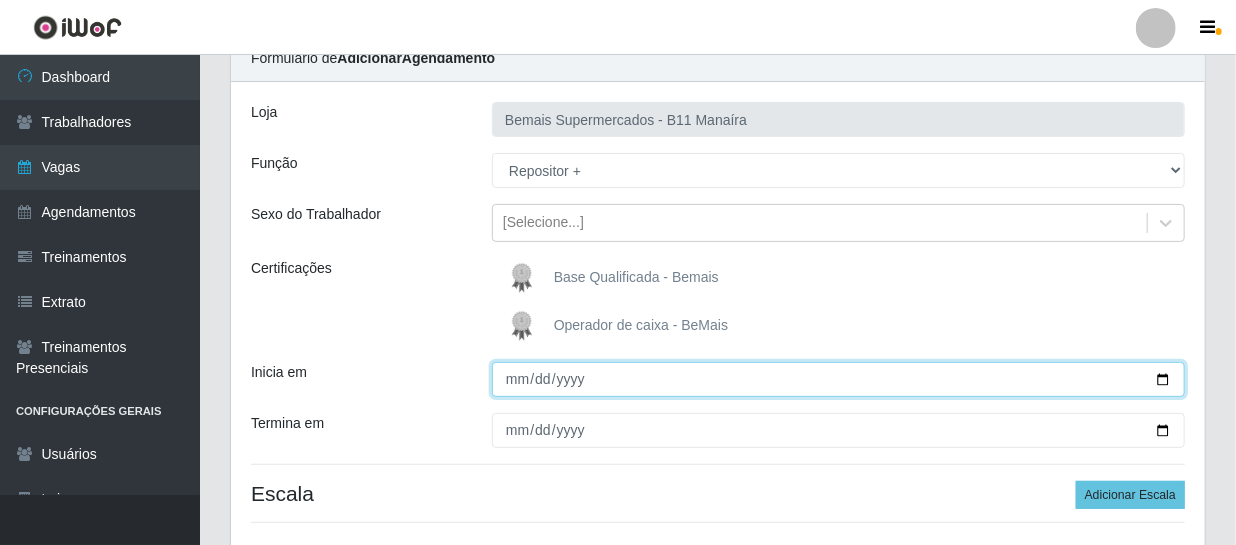 type on "2025-08-10" 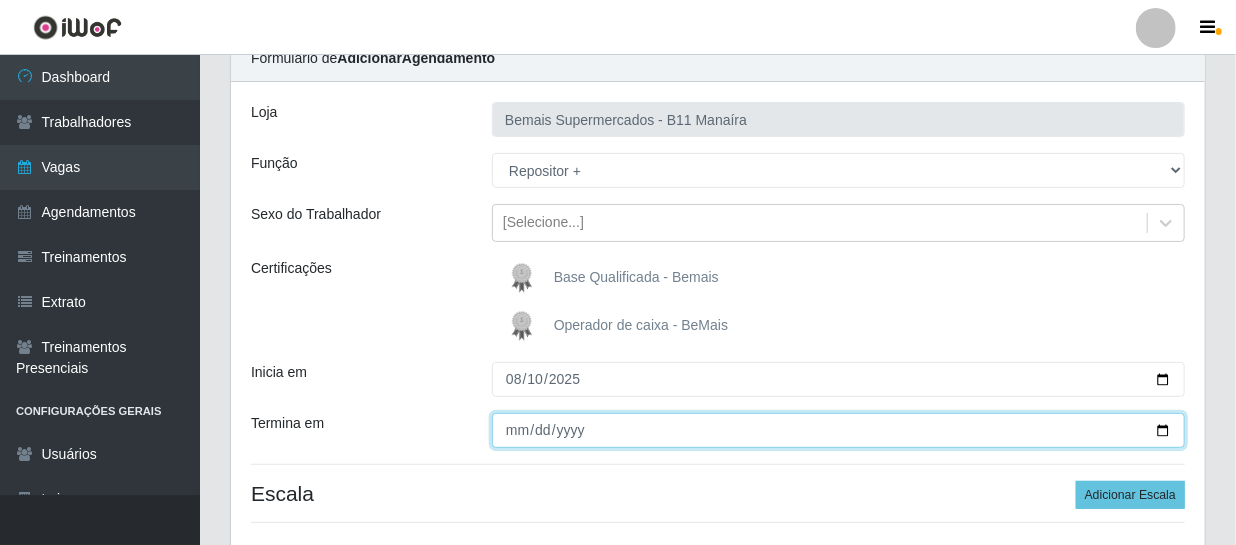 click on "Termina em" at bounding box center [838, 430] 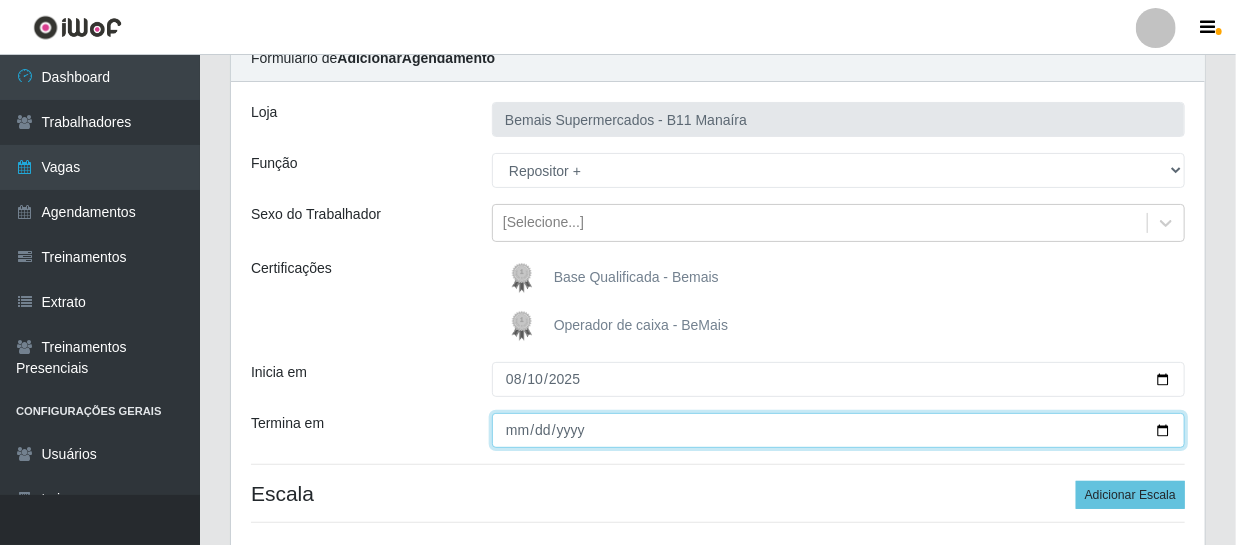 type on "2025-08-10" 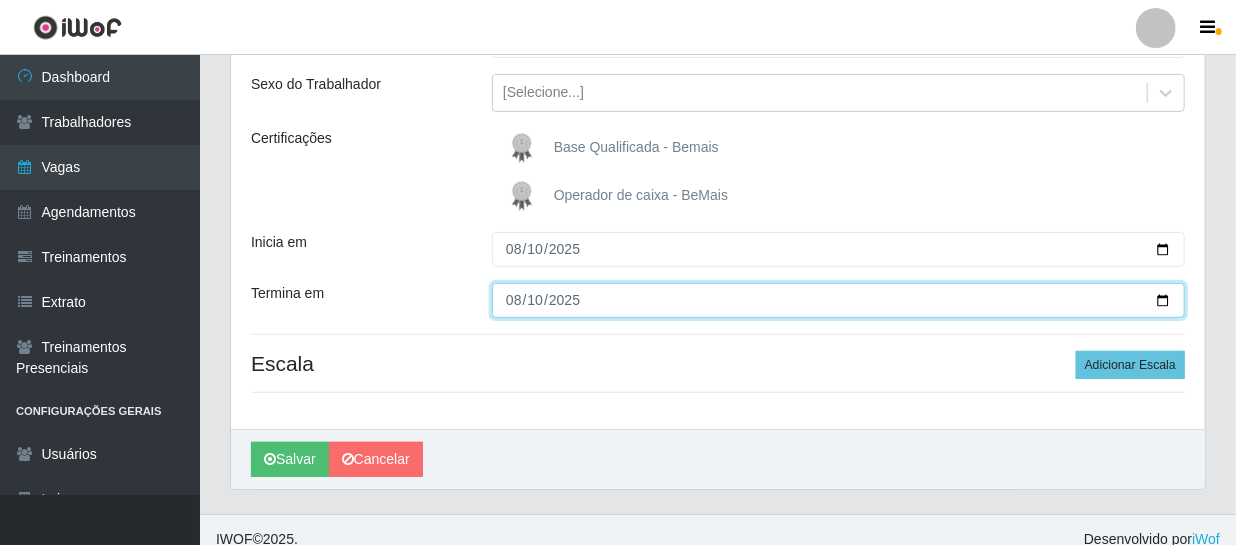 scroll, scrollTop: 239, scrollLeft: 0, axis: vertical 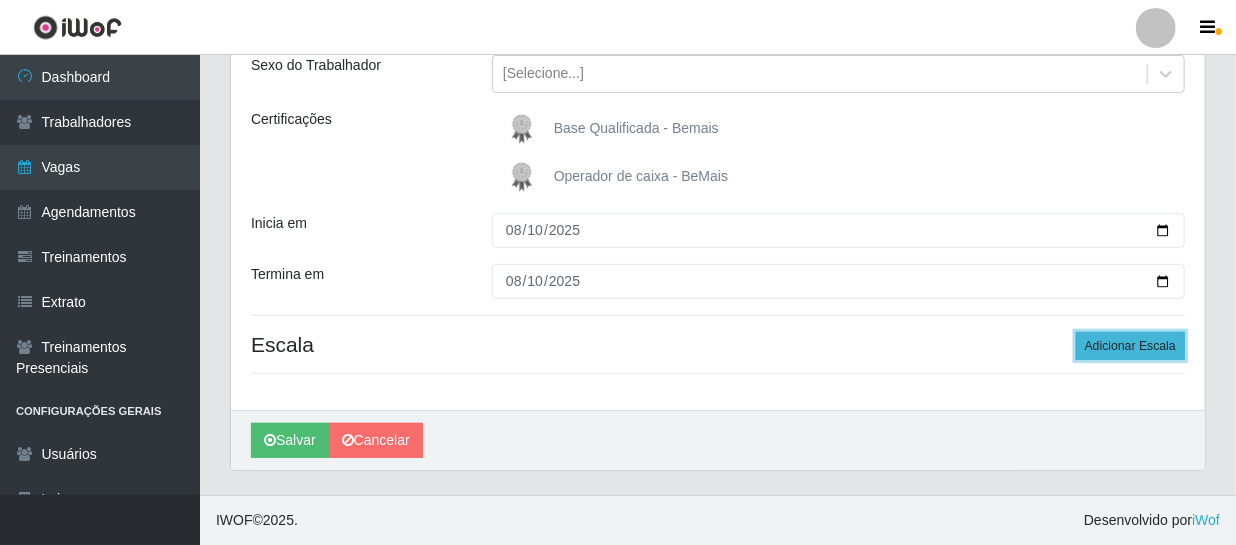 click on "Adicionar Escala" at bounding box center [1130, 346] 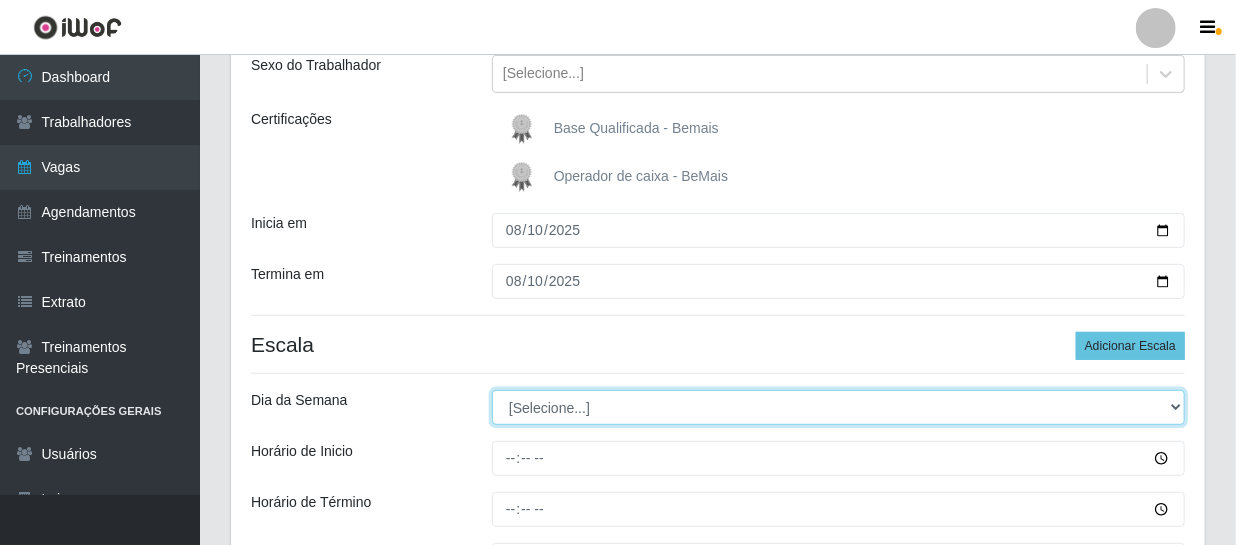click on "[Selecione...] Segunda Terça Quarta Quinta Sexta Sábado Domingo" at bounding box center (838, 407) 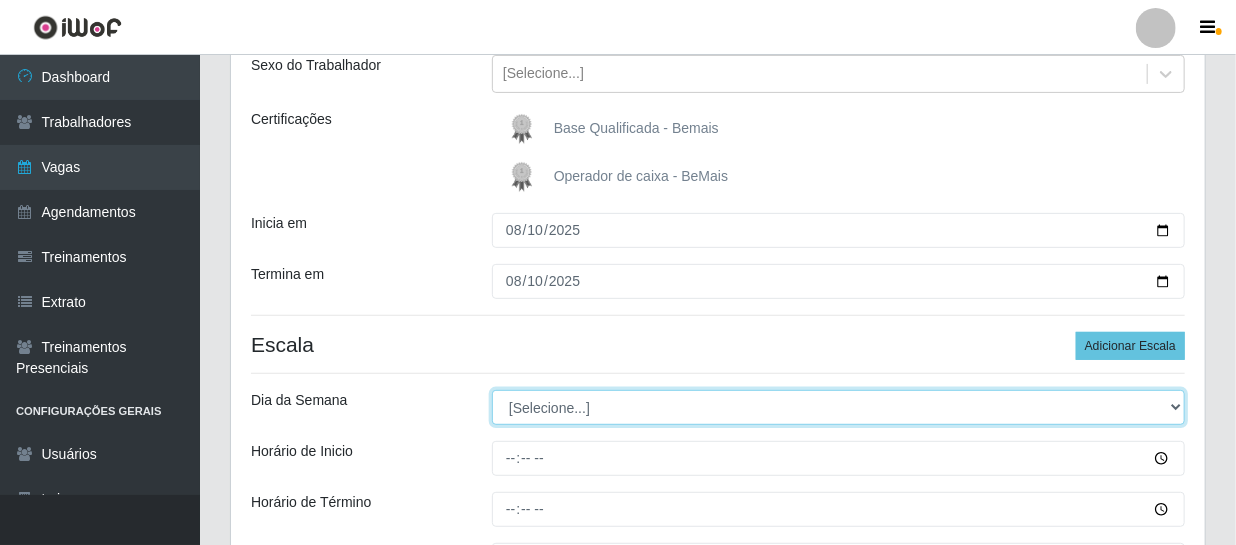 select on "0" 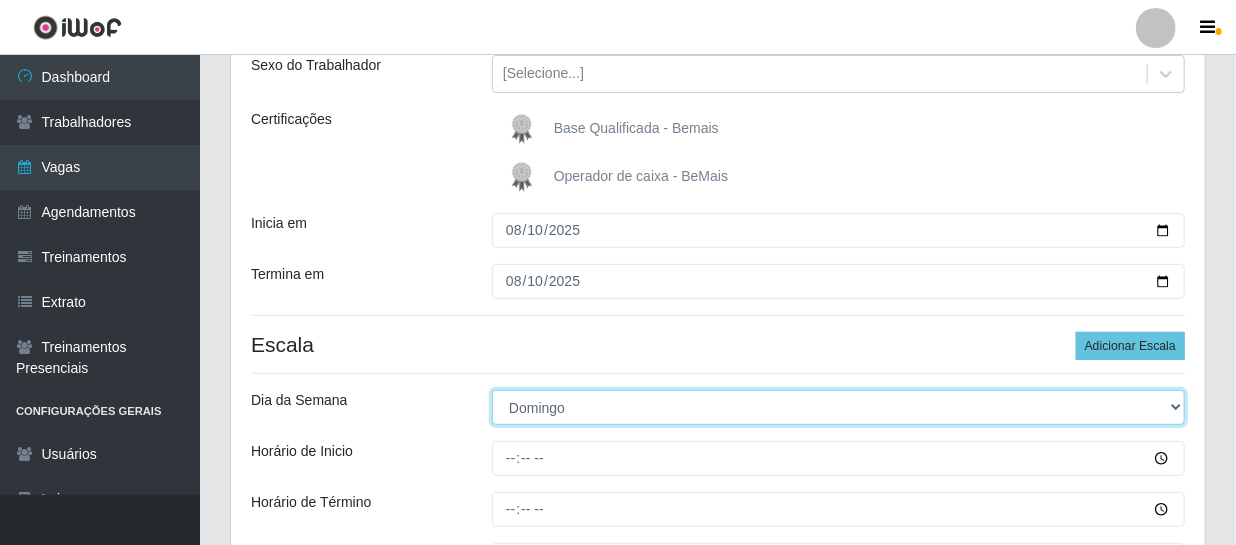 click on "[Selecione...] Segunda Terça Quarta Quinta Sexta Sábado Domingo" at bounding box center (838, 407) 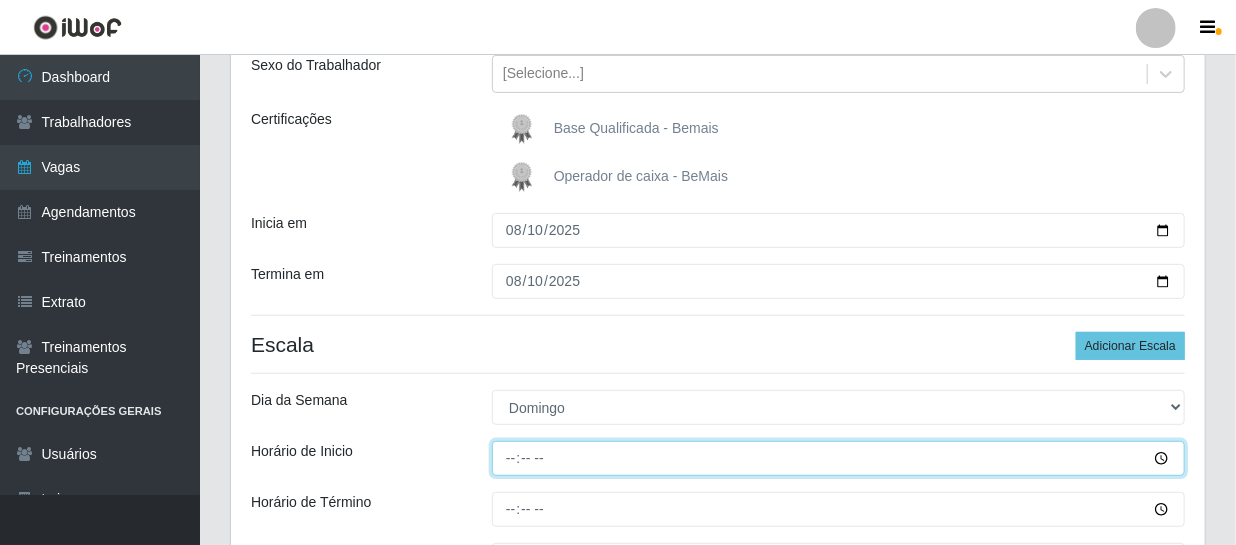 click on "Horário de Inicio" at bounding box center [838, 458] 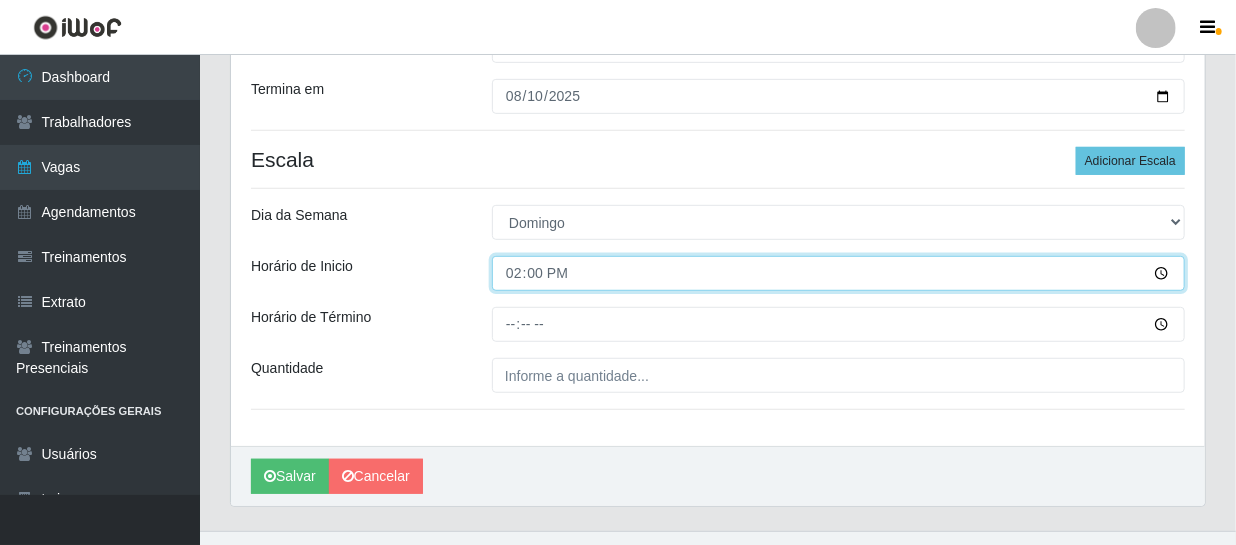 scroll, scrollTop: 460, scrollLeft: 0, axis: vertical 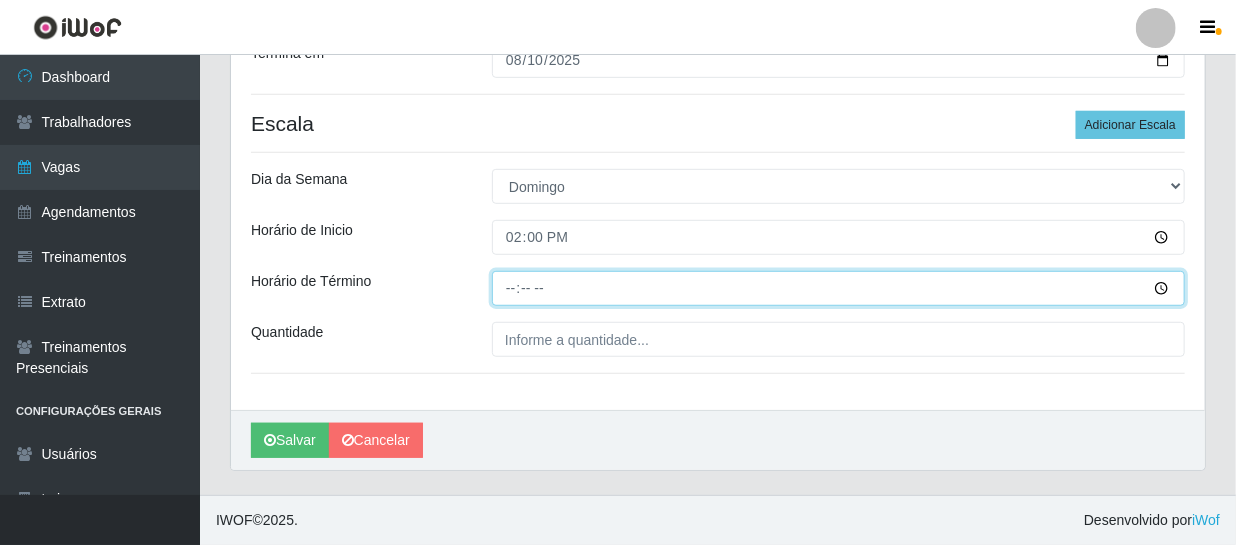 click on "Horário de Término" at bounding box center (838, 288) 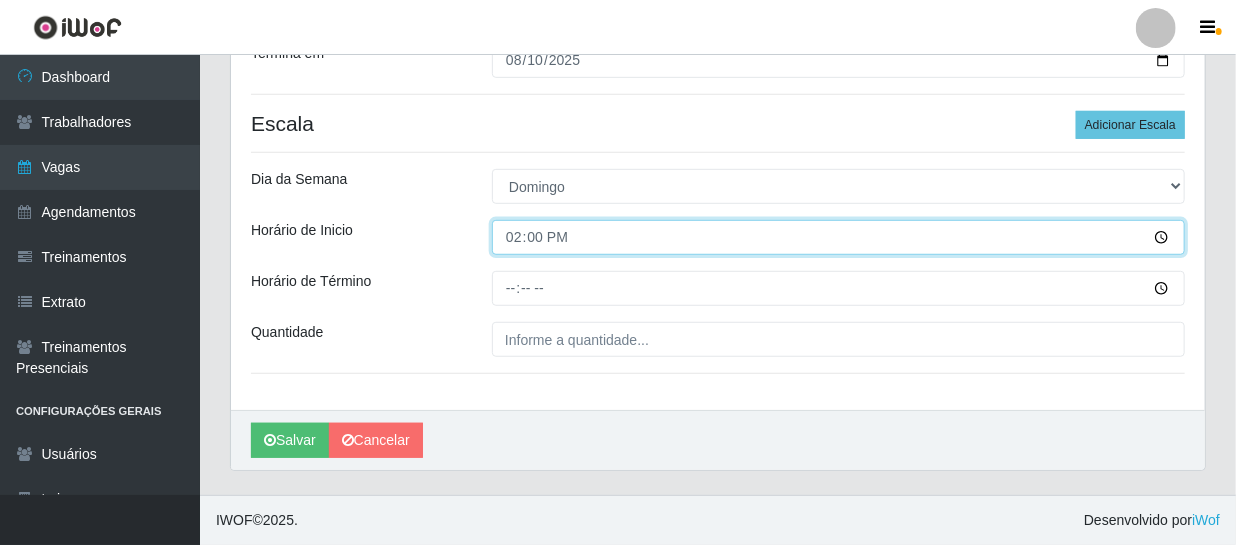 click on "14:00" at bounding box center [838, 237] 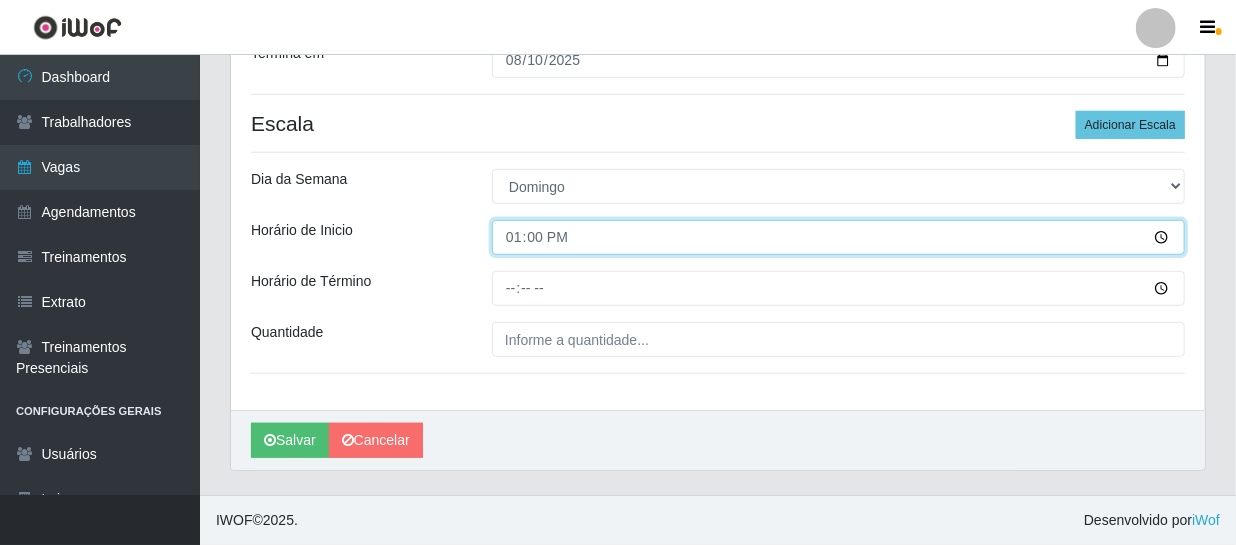 click on "13:00" at bounding box center [838, 237] 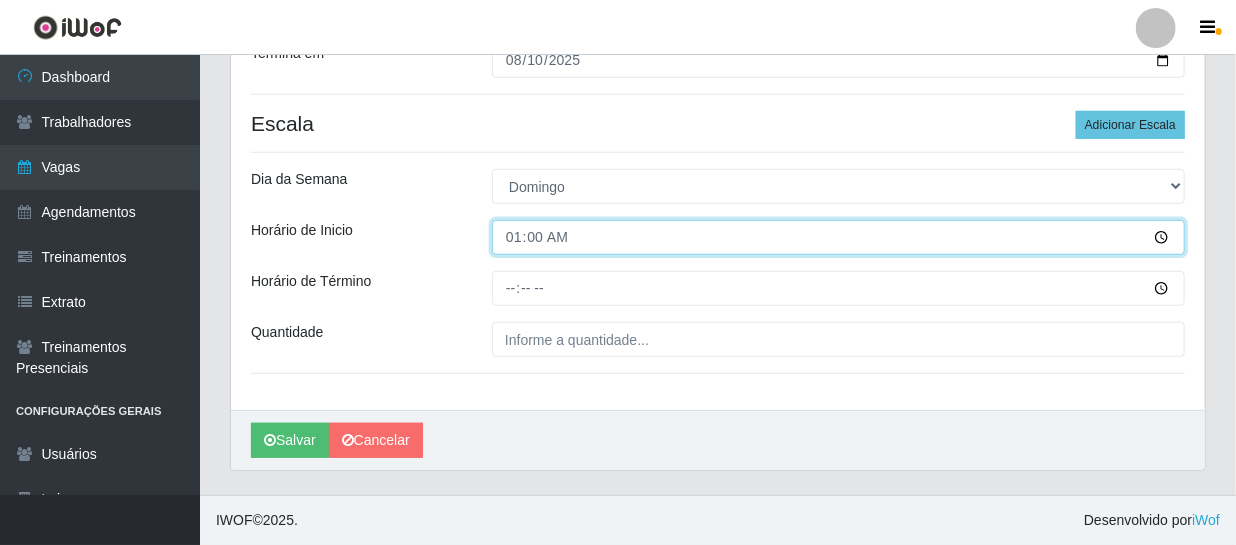 type on "12:00" 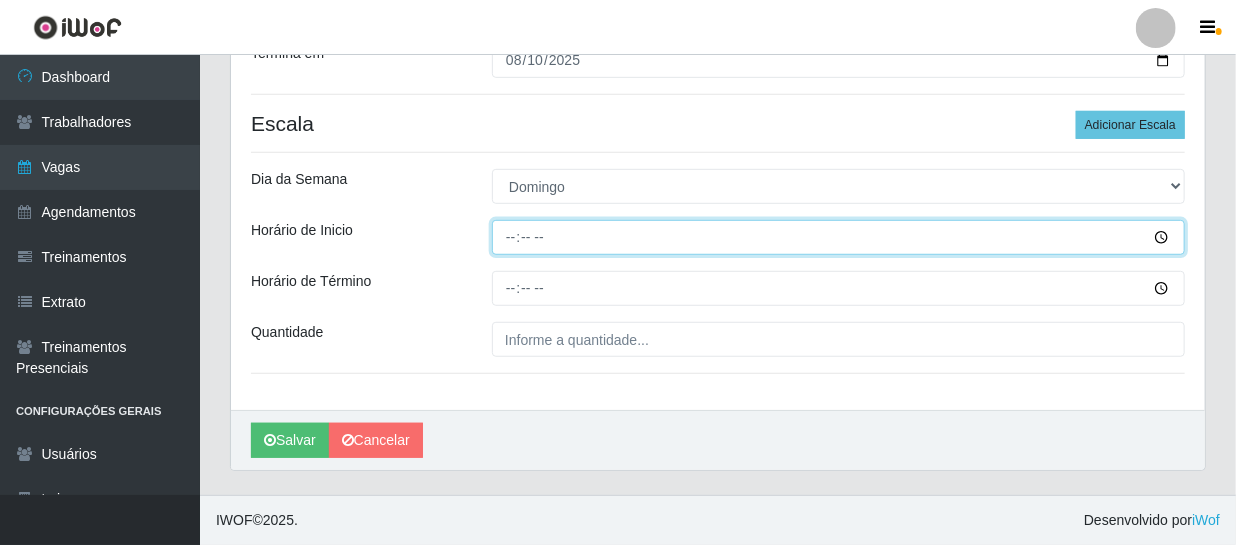 click on "Horário de Inicio" at bounding box center [838, 237] 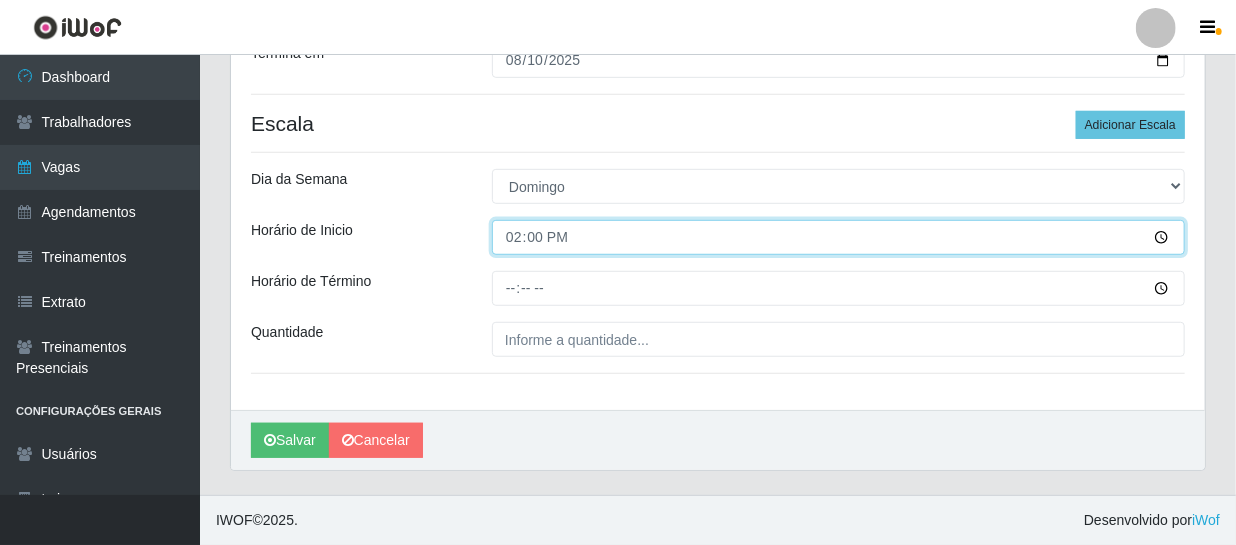 click on "14:00" at bounding box center (838, 237) 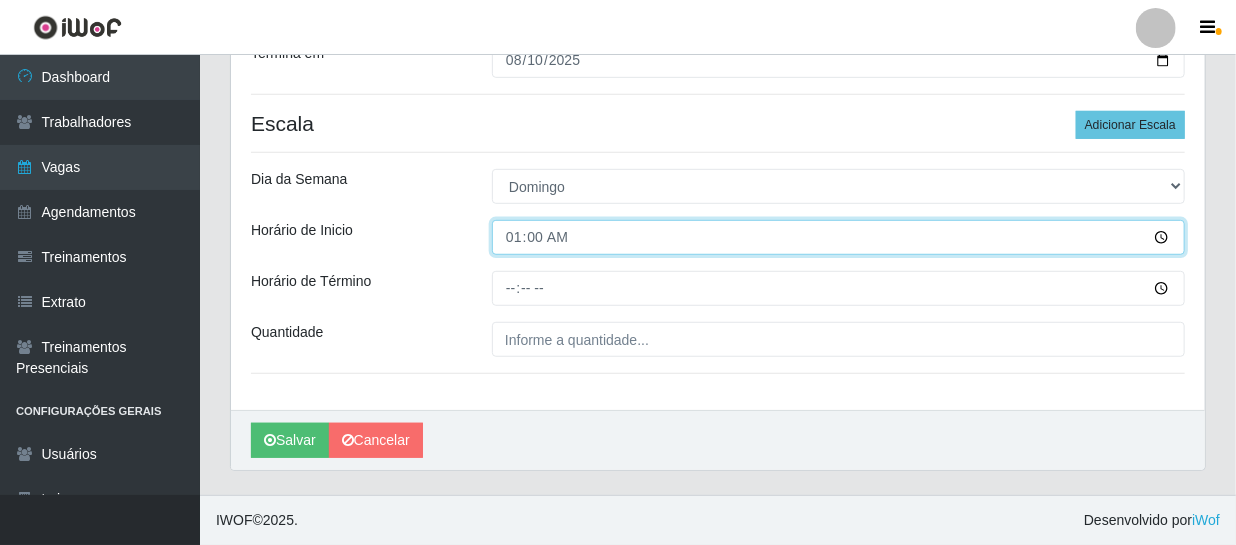 type on "13:00" 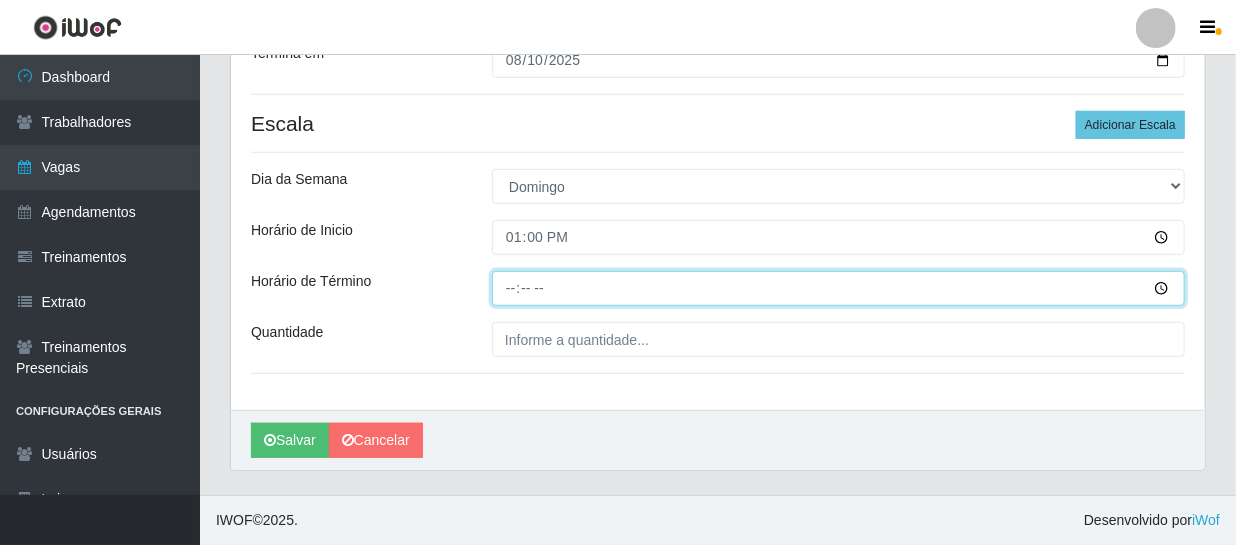click on "Horário de Término" at bounding box center [838, 288] 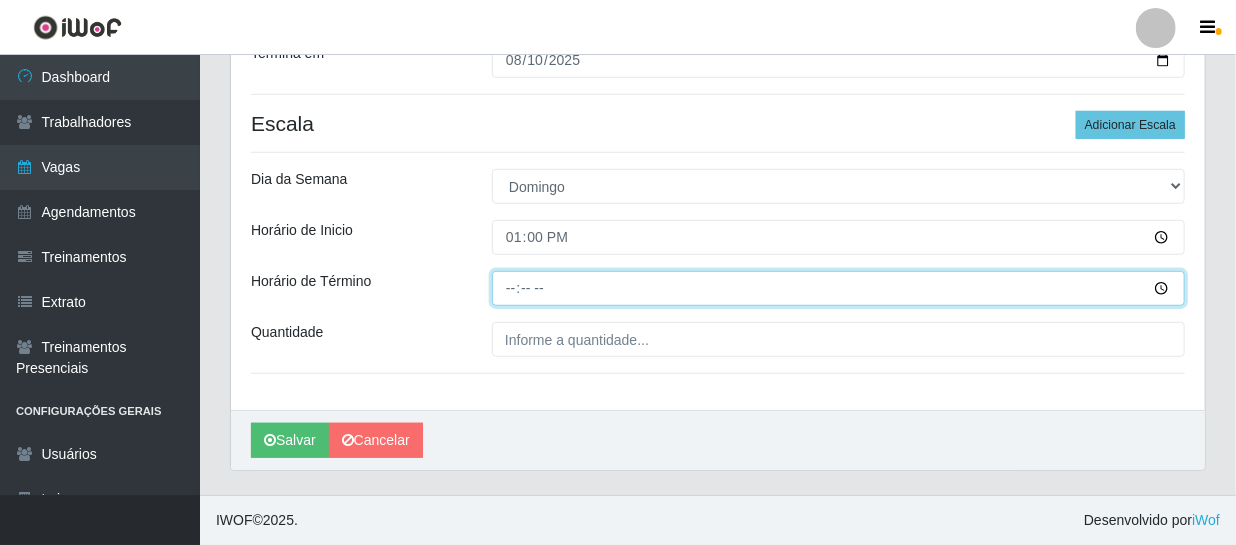 type on "19:00" 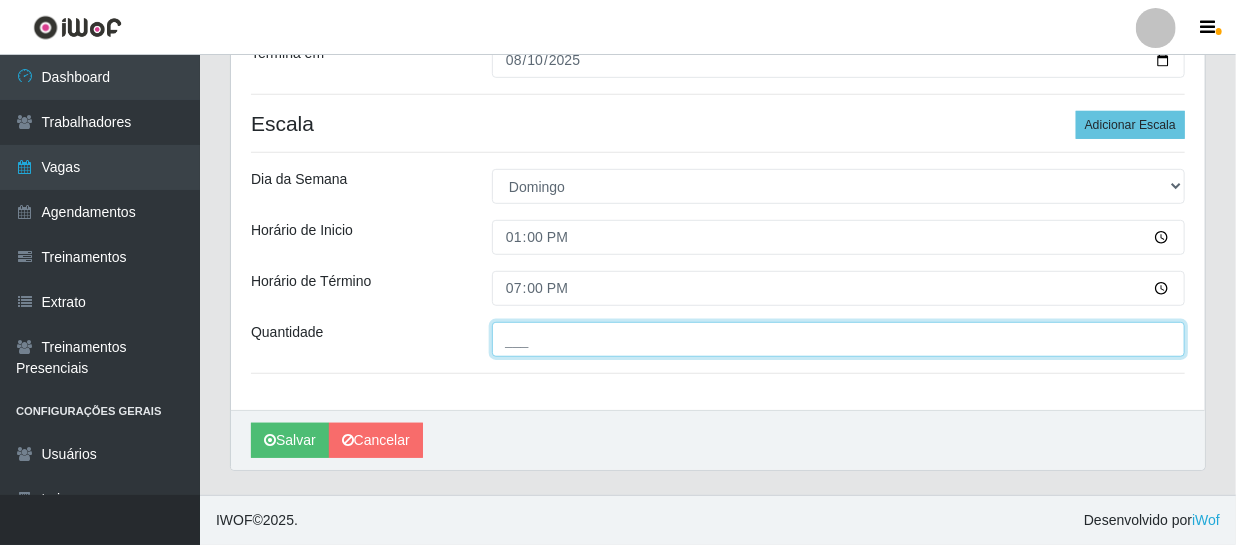 click on "___" at bounding box center (838, 339) 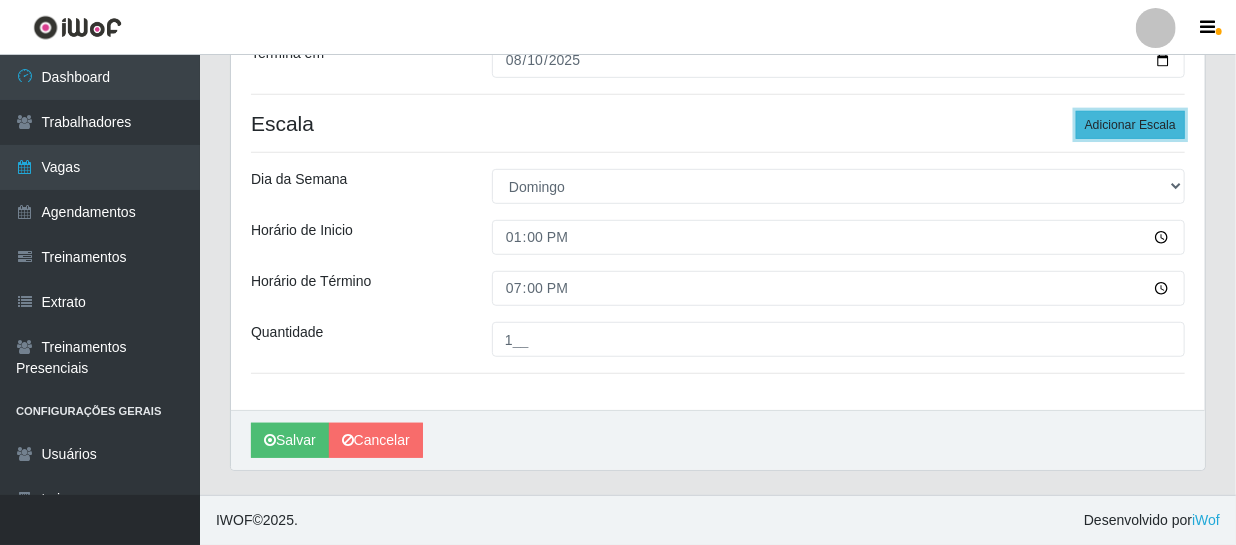 click on "Adicionar Escala" at bounding box center (1130, 125) 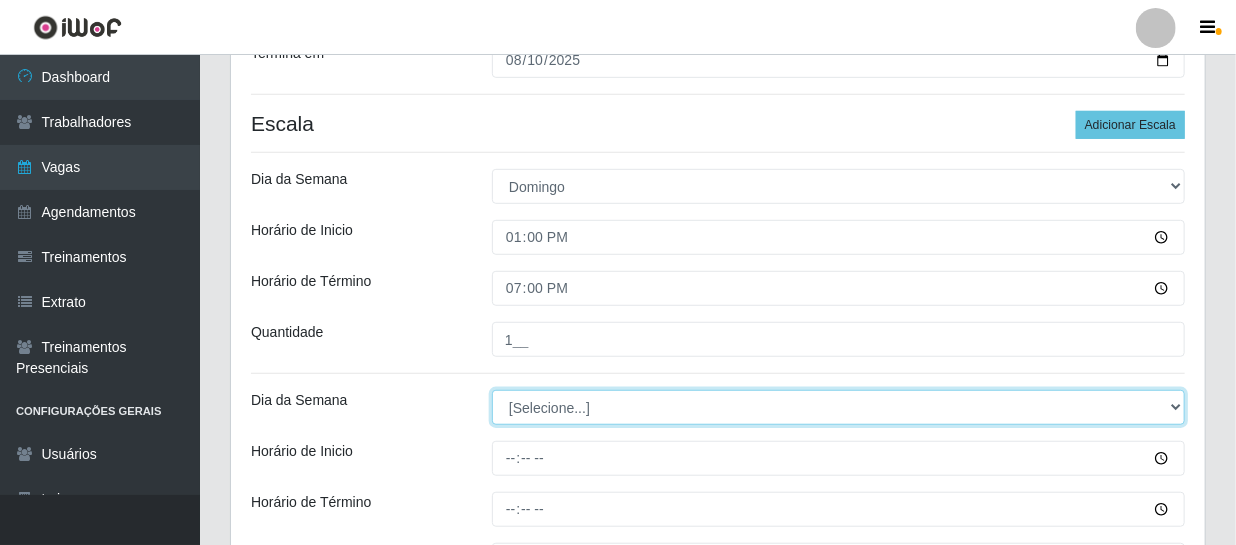 click on "[Selecione...] Segunda Terça Quarta Quinta Sexta Sábado Domingo" at bounding box center (838, 407) 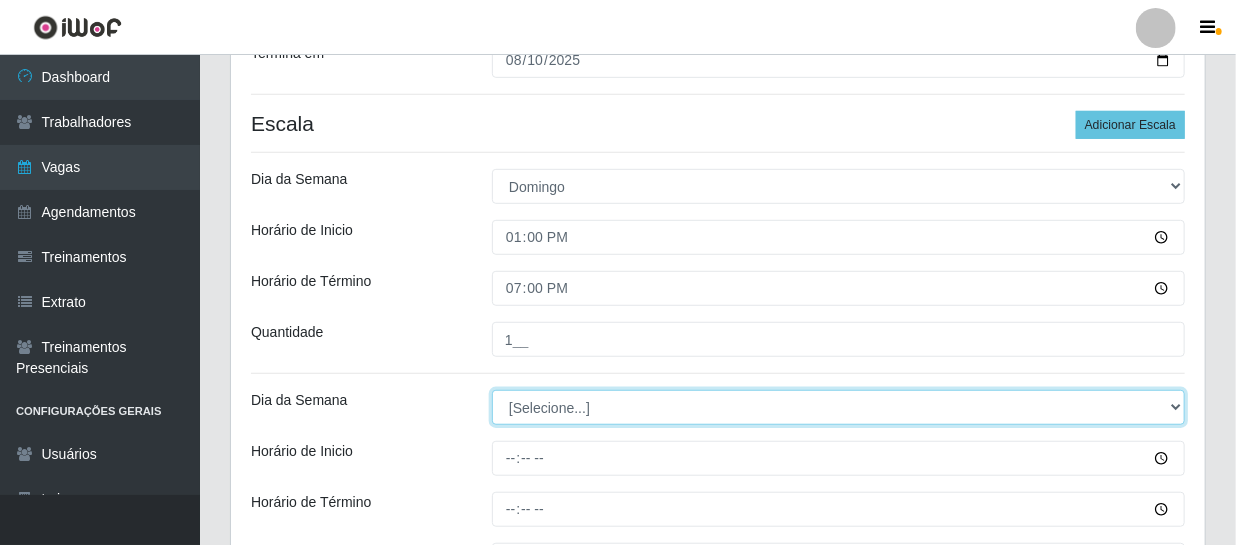 select on "0" 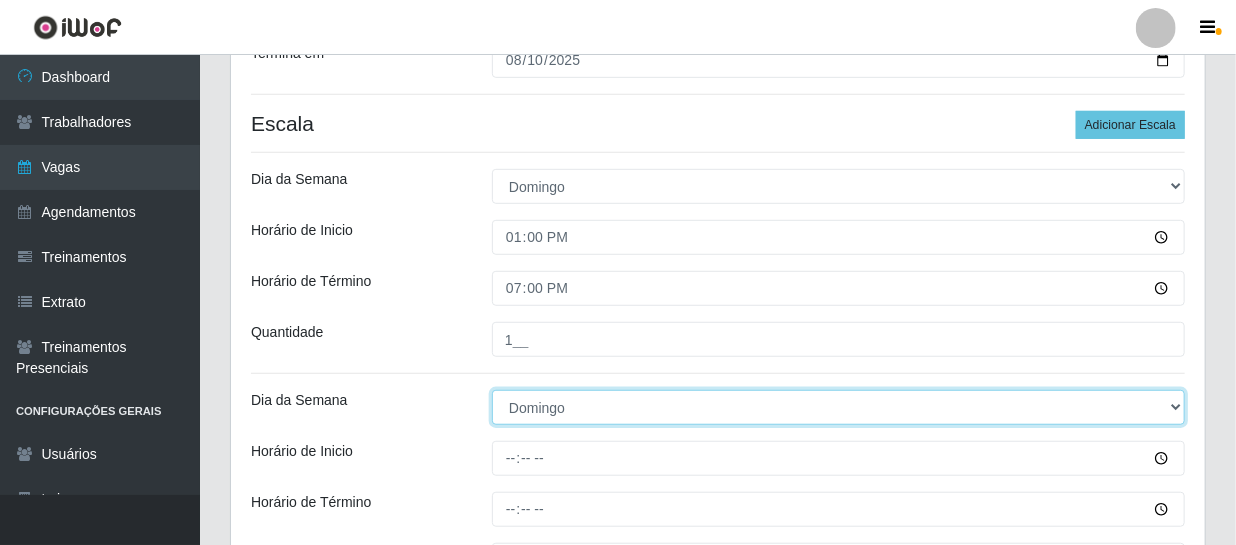 click on "[Selecione...] Segunda Terça Quarta Quinta Sexta Sábado Domingo" at bounding box center (838, 407) 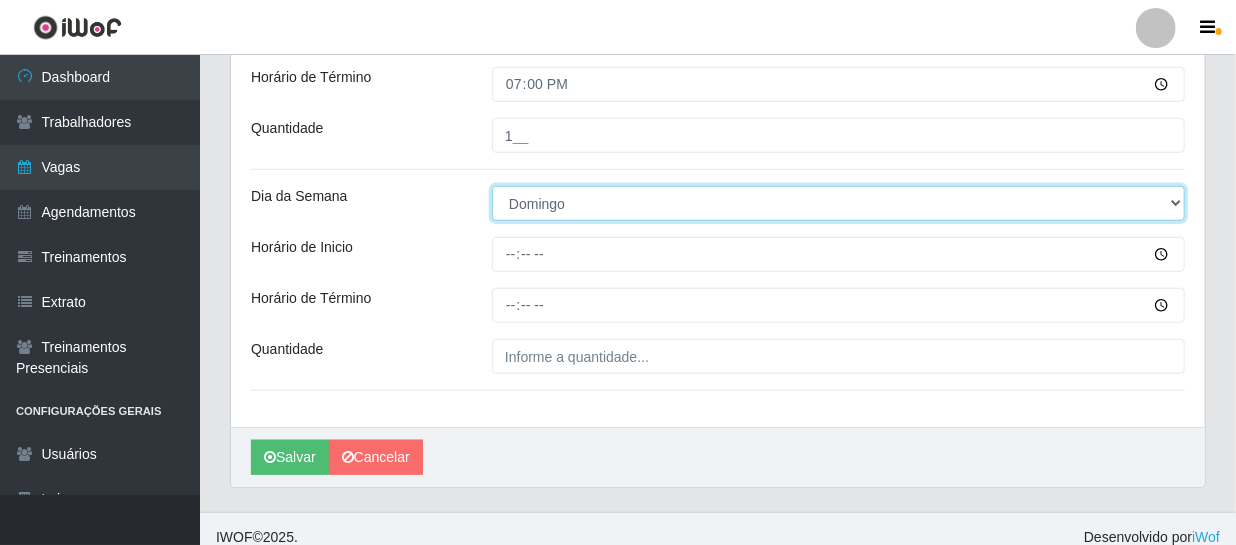 scroll, scrollTop: 680, scrollLeft: 0, axis: vertical 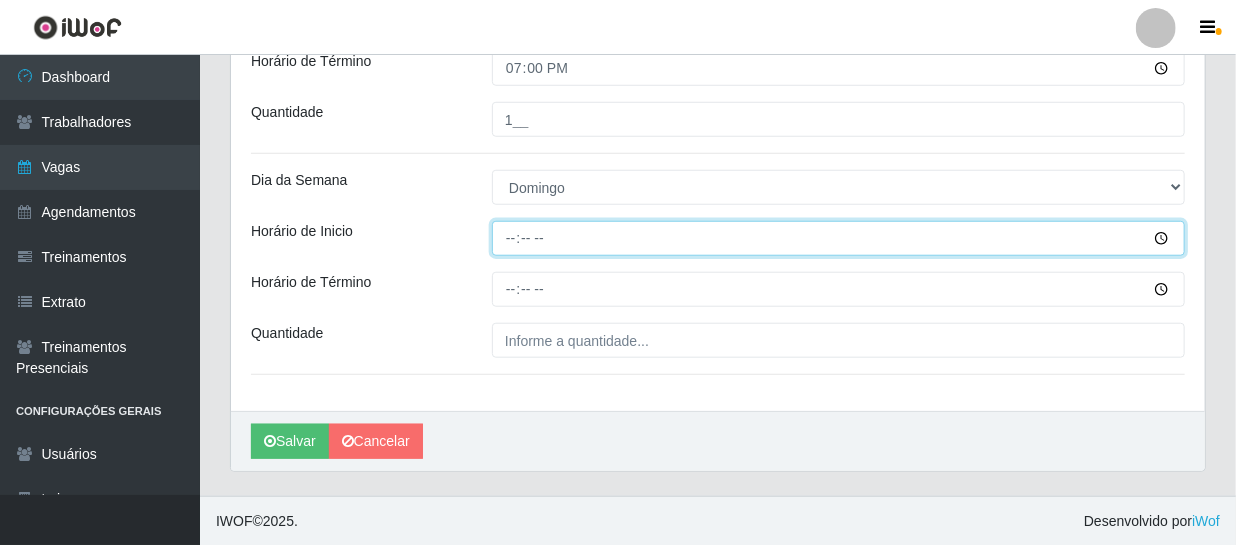 click on "Horário de Inicio" at bounding box center [838, 238] 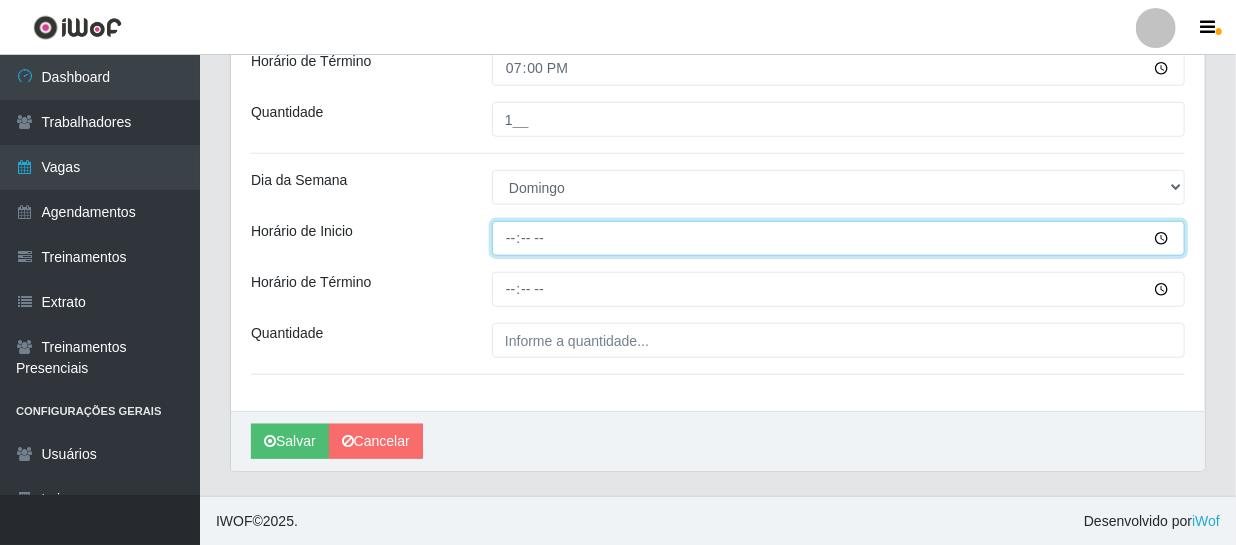 type on "14:00" 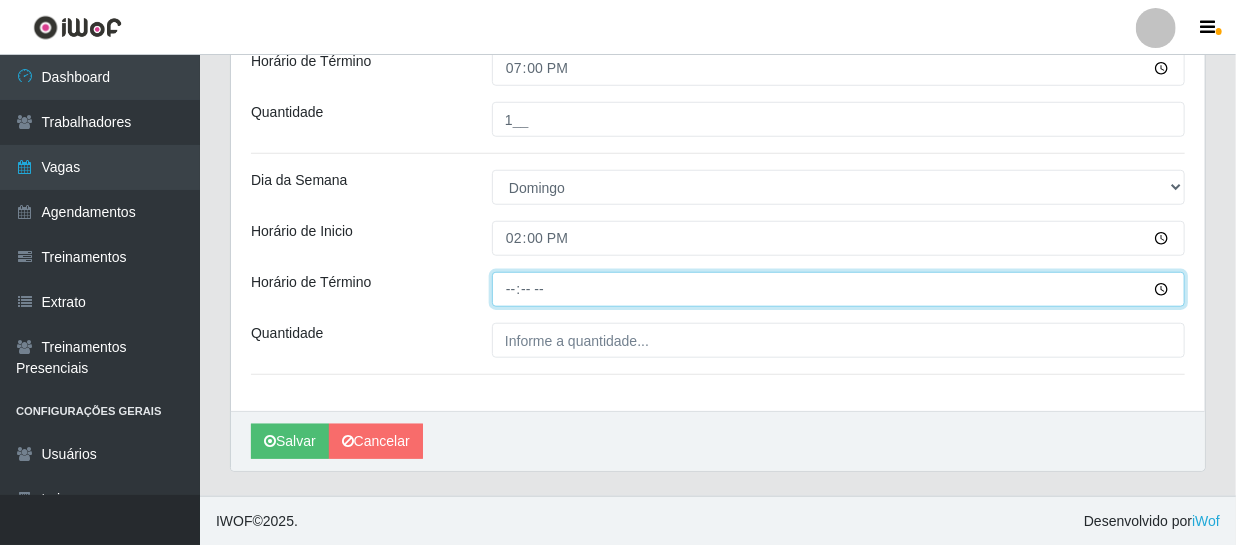 click on "Horário de Término" at bounding box center [838, 289] 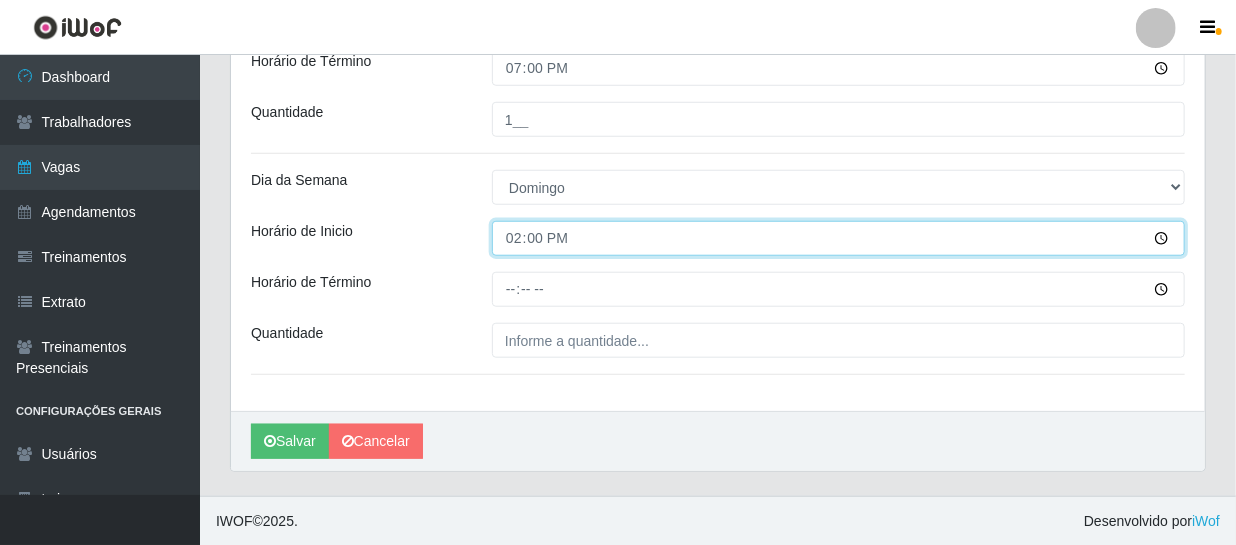 click on "14:00" at bounding box center (838, 238) 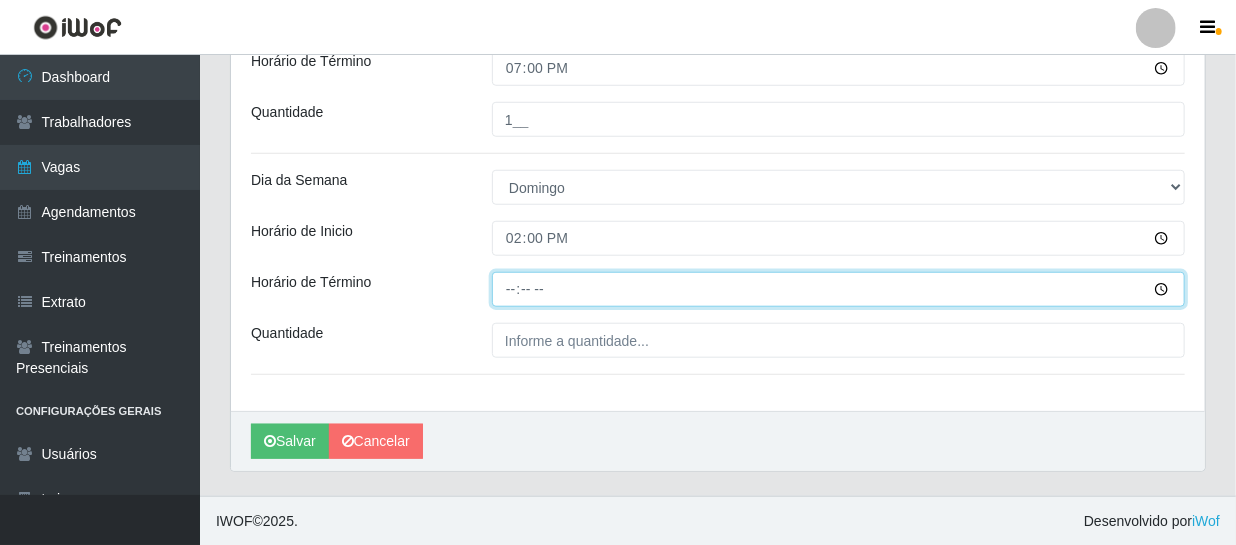 click on "Horário de Término" at bounding box center [838, 289] 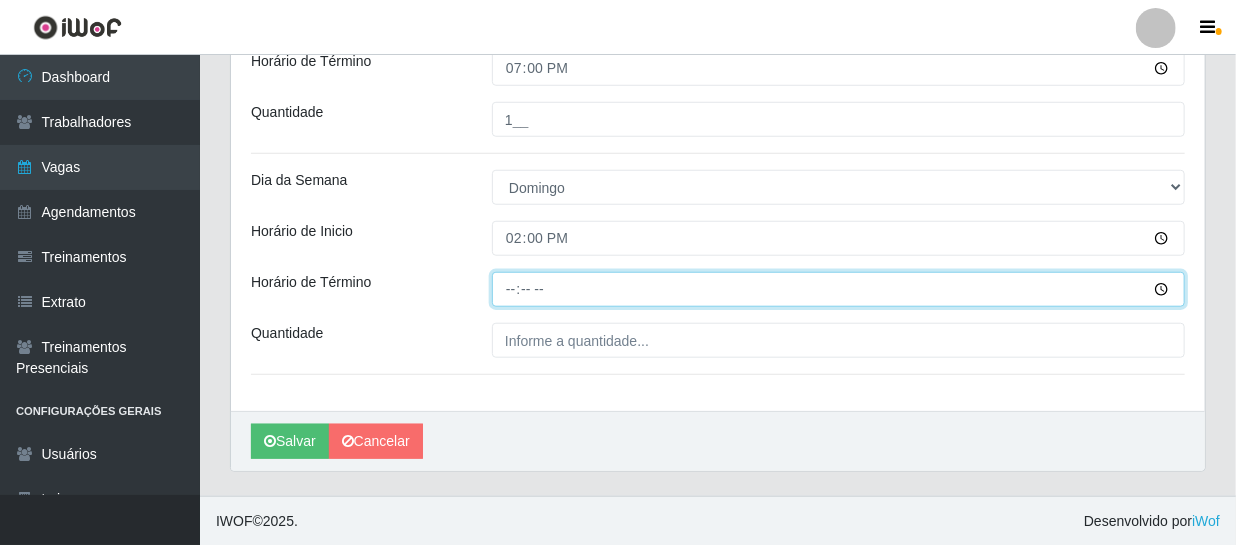 type on "20:00" 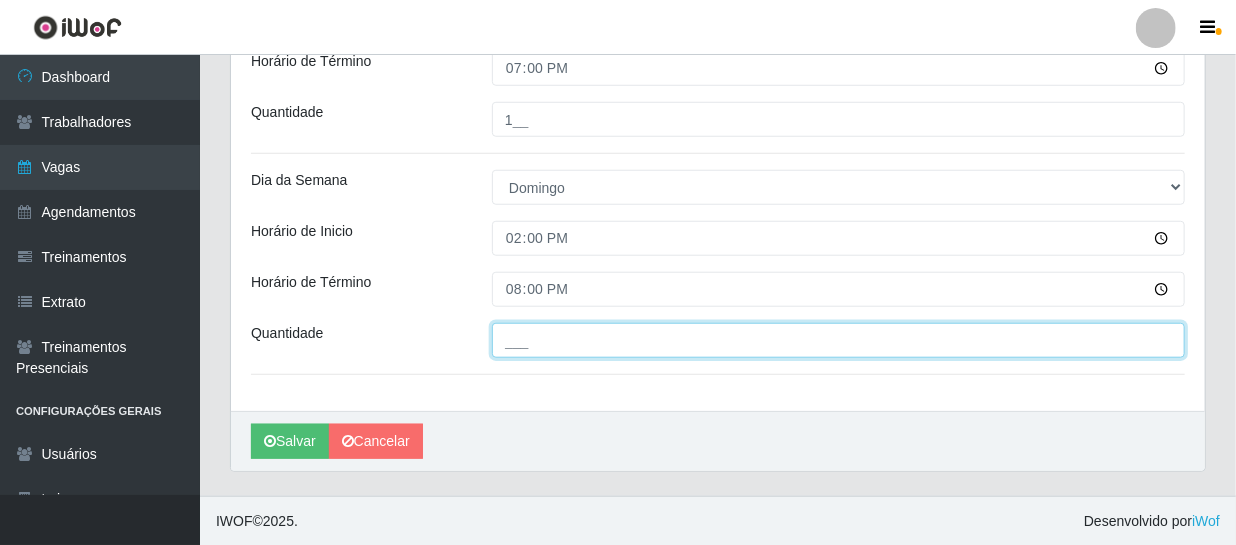 drag, startPoint x: 683, startPoint y: 345, endPoint x: 676, endPoint y: 357, distance: 13.892444 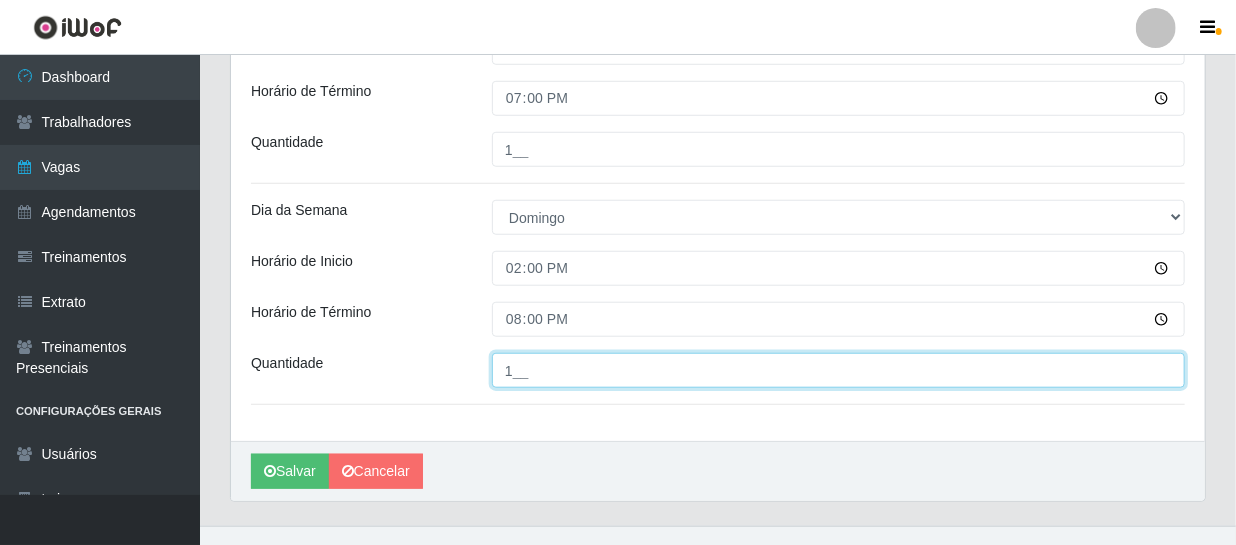 scroll, scrollTop: 590, scrollLeft: 0, axis: vertical 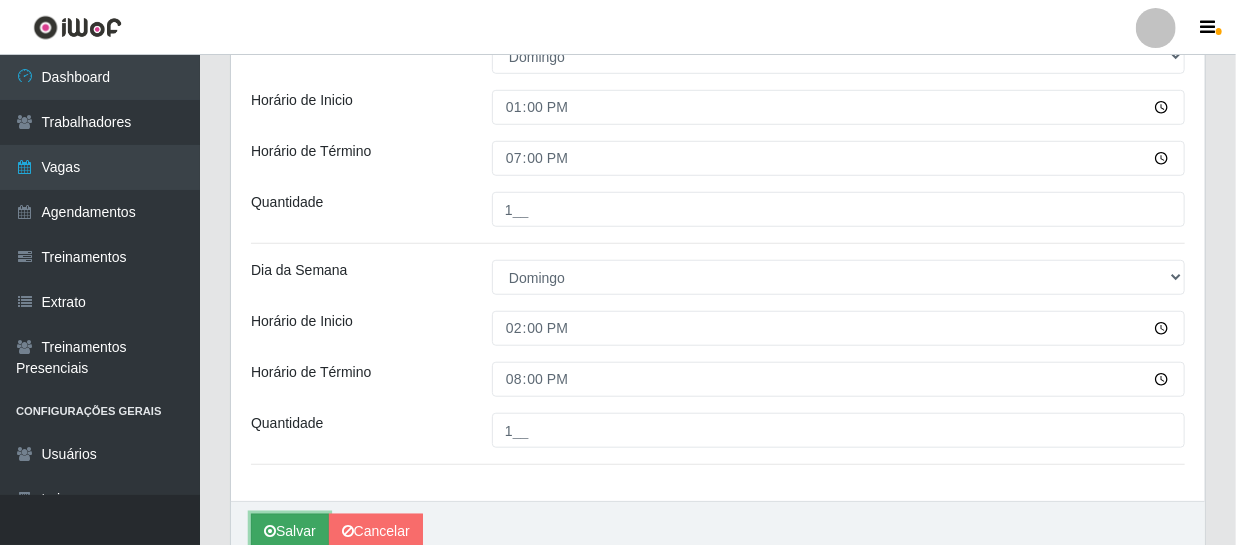 click on "Salvar" at bounding box center (290, 531) 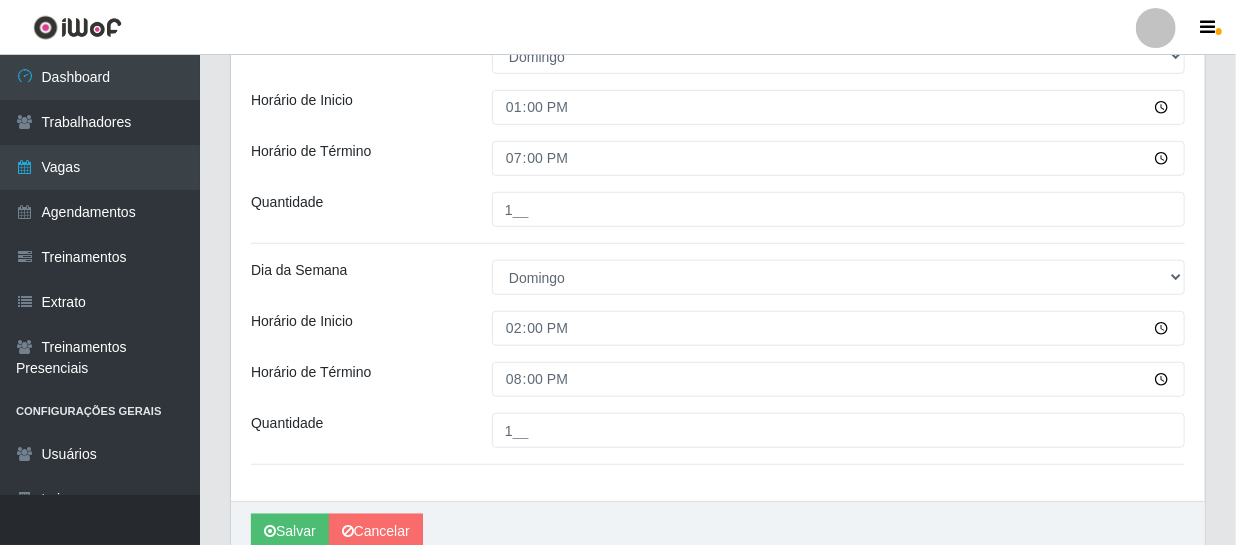 scroll, scrollTop: 0, scrollLeft: 0, axis: both 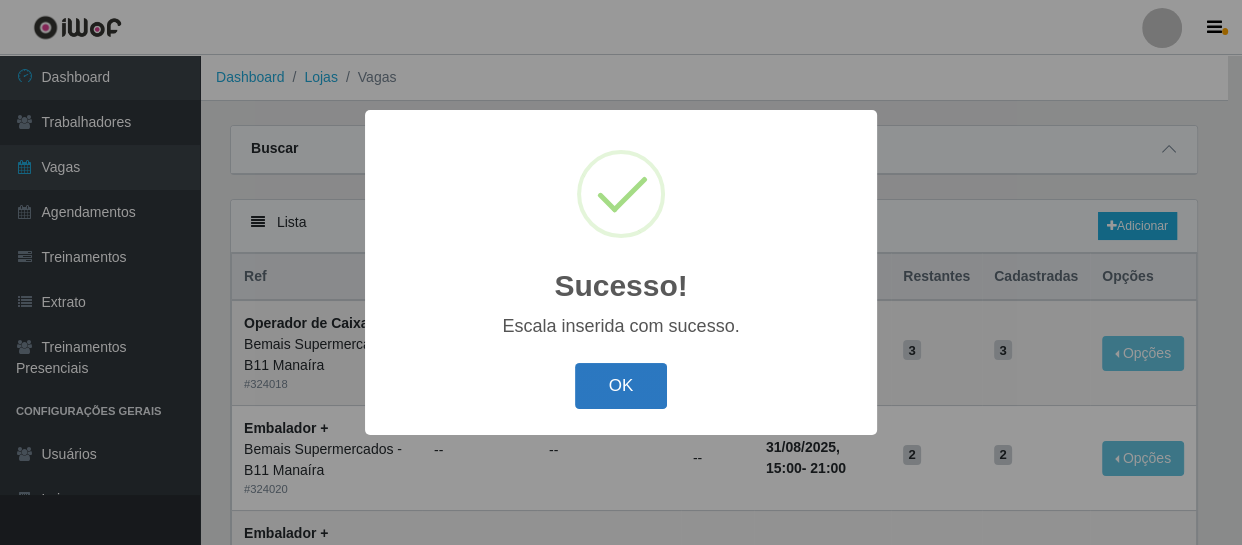 click on "OK" at bounding box center (621, 386) 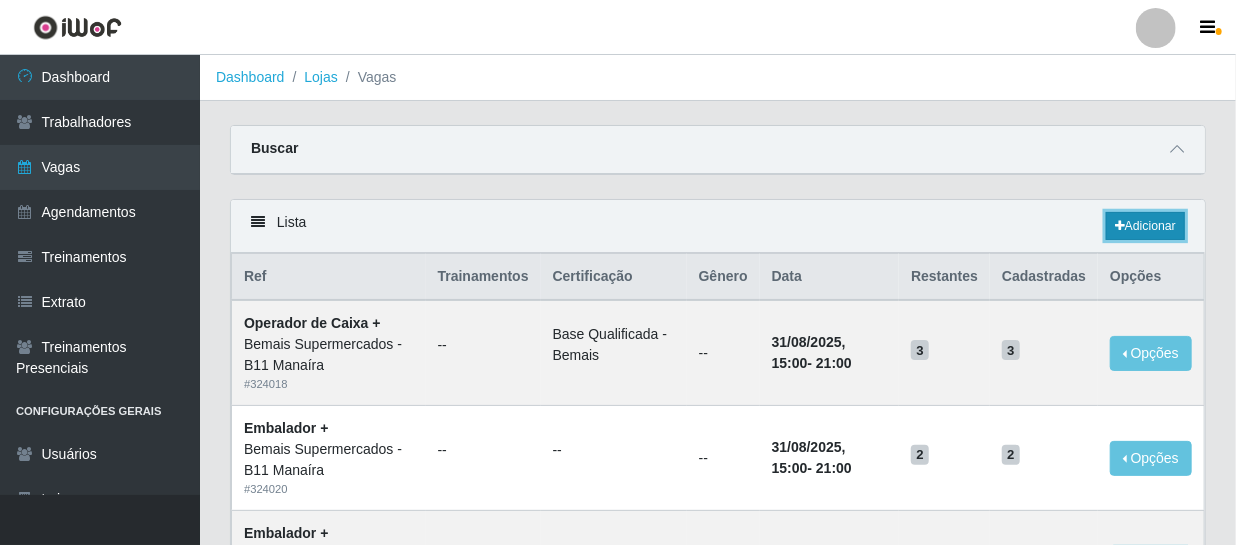 click on "Adicionar" at bounding box center (1145, 226) 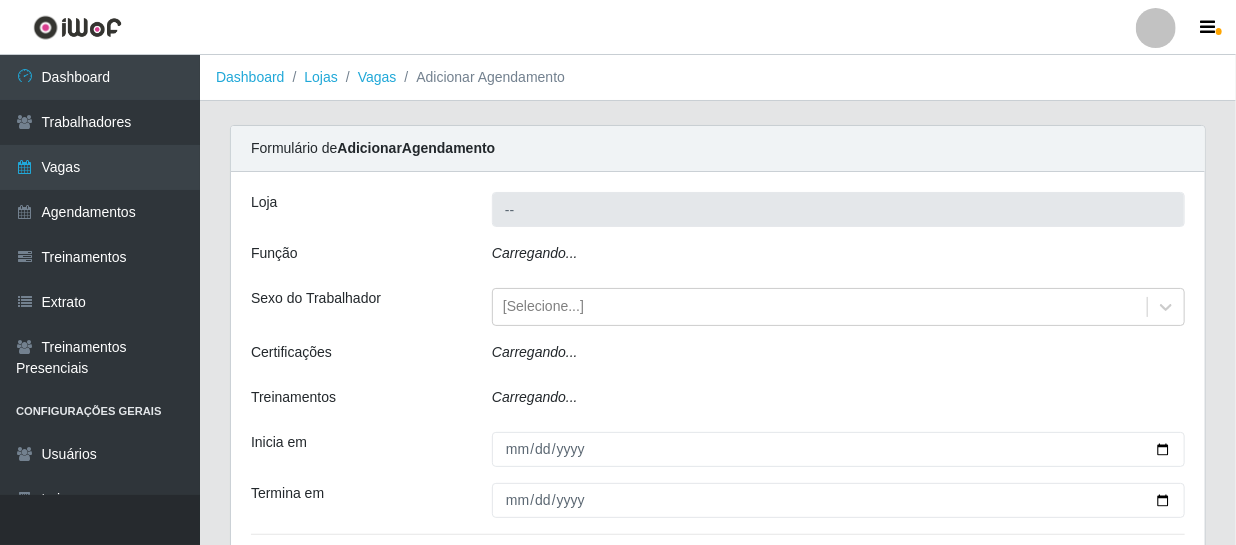 type on "Bemais Supermercados - B11 Manaíra" 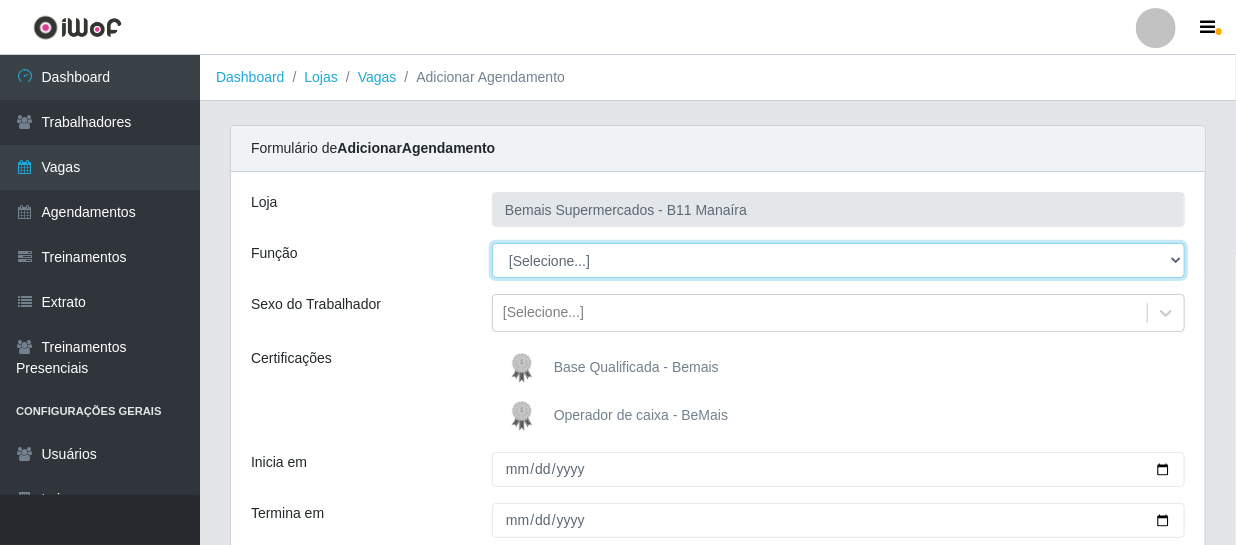 click on "[Selecione...] ASG ASG + ASG ++ Auxiliar de Estacionamento Auxiliar de Estacionamento + Auxiliar de Estacionamento ++ Auxiliar de Estoque Auxiliar de Estoque + Auxiliar de Estoque ++ Balconista de Açougue  Balconista de Açougue + Balconista de Açougue ++ Balconista de Frios Balconista de Frios + Balconista de Frios ++ Balconista de Padaria  Balconista de Padaria + Balconista de Padaria ++ Embalador Embalador + Embalador ++ Operador de Caixa Operador de Caixa + Operador de Caixa ++ Repositor  Repositor + Repositor ++ Repositor de Frios Repositor de Frios + Repositor de Frios ++ Repositor de Hortifruti Repositor de Hortifruti + Repositor de Hortifruti ++" at bounding box center [838, 260] 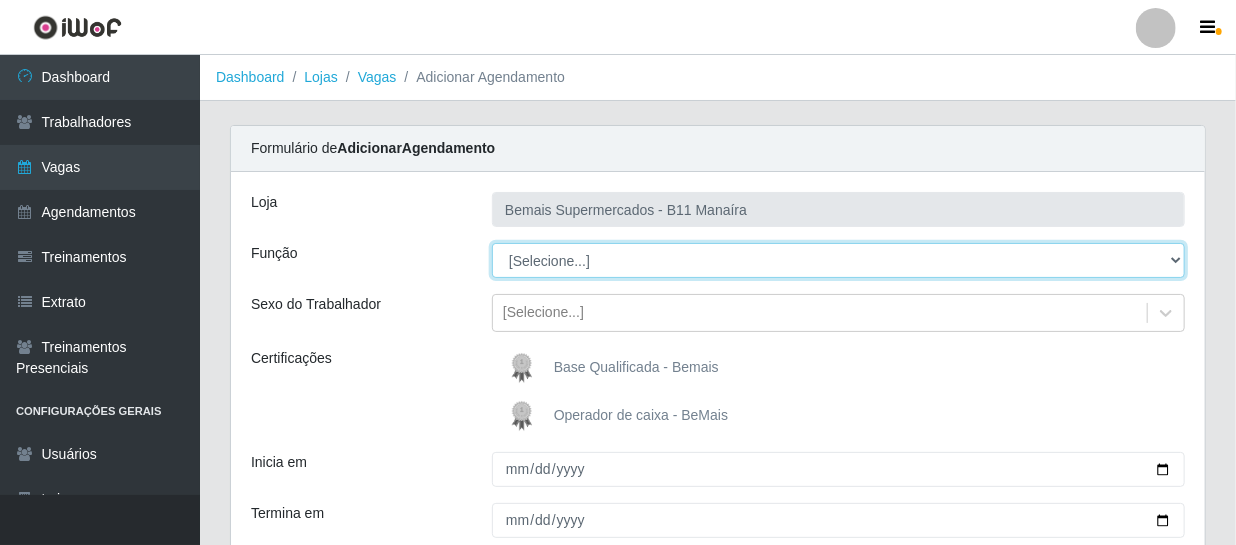 select on "108" 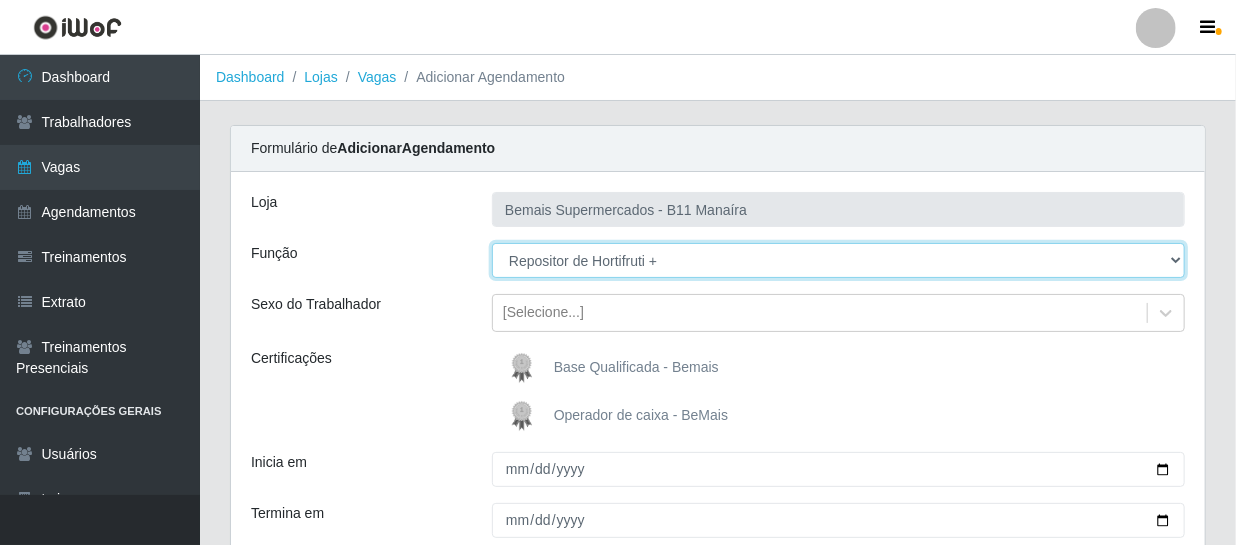 click on "[Selecione...] ASG ASG + ASG ++ Auxiliar de Estacionamento Auxiliar de Estacionamento + Auxiliar de Estacionamento ++ Auxiliar de Estoque Auxiliar de Estoque + Auxiliar de Estoque ++ Balconista de Açougue  Balconista de Açougue + Balconista de Açougue ++ Balconista de Frios Balconista de Frios + Balconista de Frios ++ Balconista de Padaria  Balconista de Padaria + Balconista de Padaria ++ Embalador Embalador + Embalador ++ Operador de Caixa Operador de Caixa + Operador de Caixa ++ Repositor  Repositor + Repositor ++ Repositor de Frios Repositor de Frios + Repositor de Frios ++ Repositor de Hortifruti Repositor de Hortifruti + Repositor de Hortifruti ++" at bounding box center (838, 260) 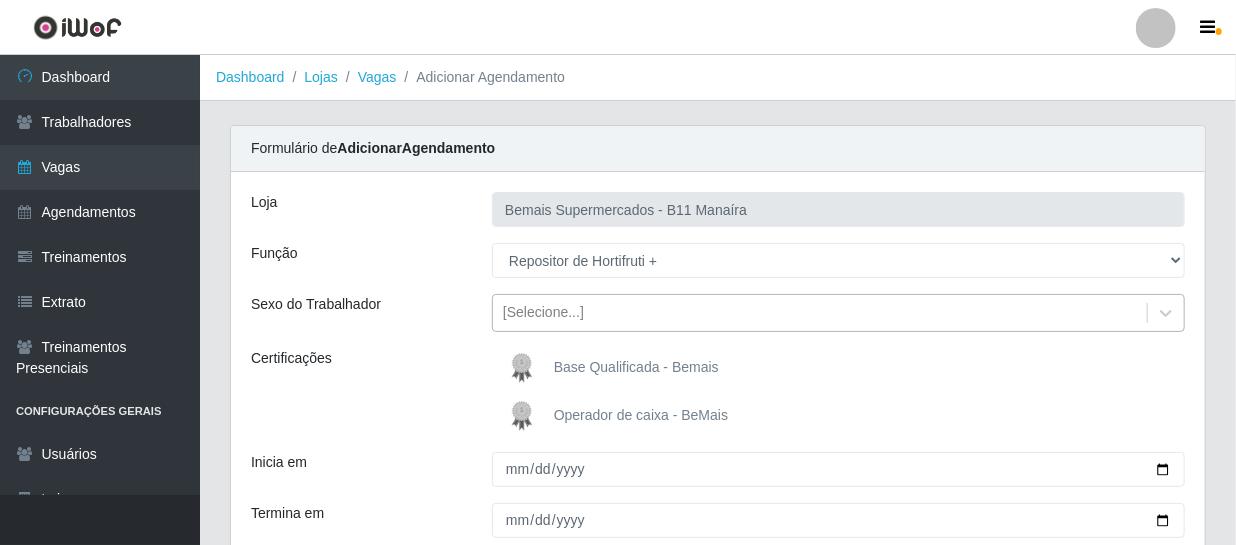 click on "[Selecione...]" at bounding box center [543, 313] 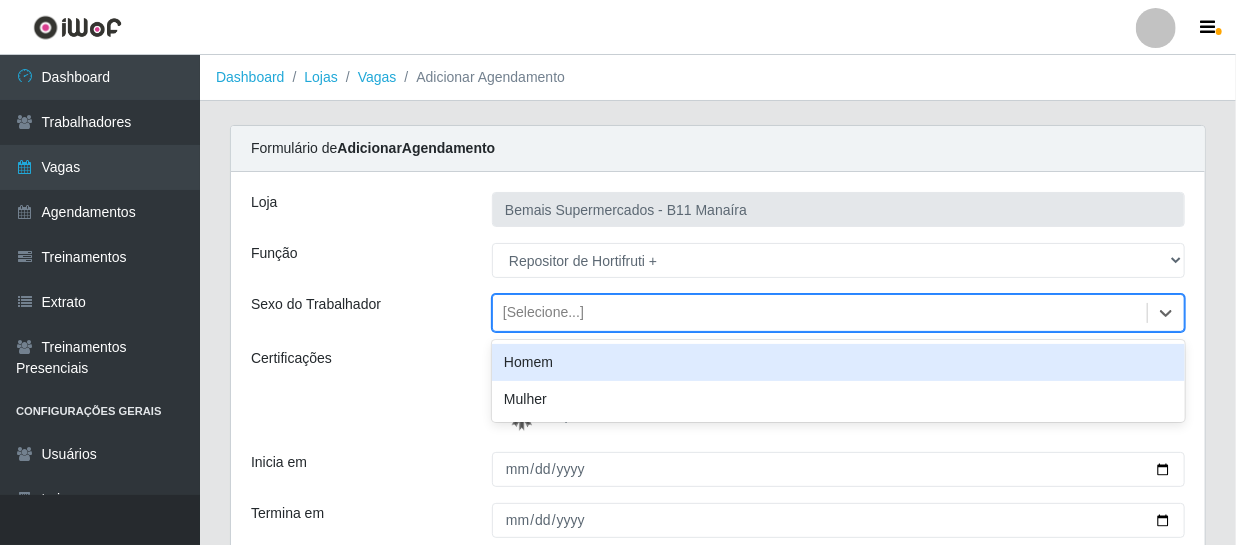 click on "Homem" at bounding box center (838, 362) 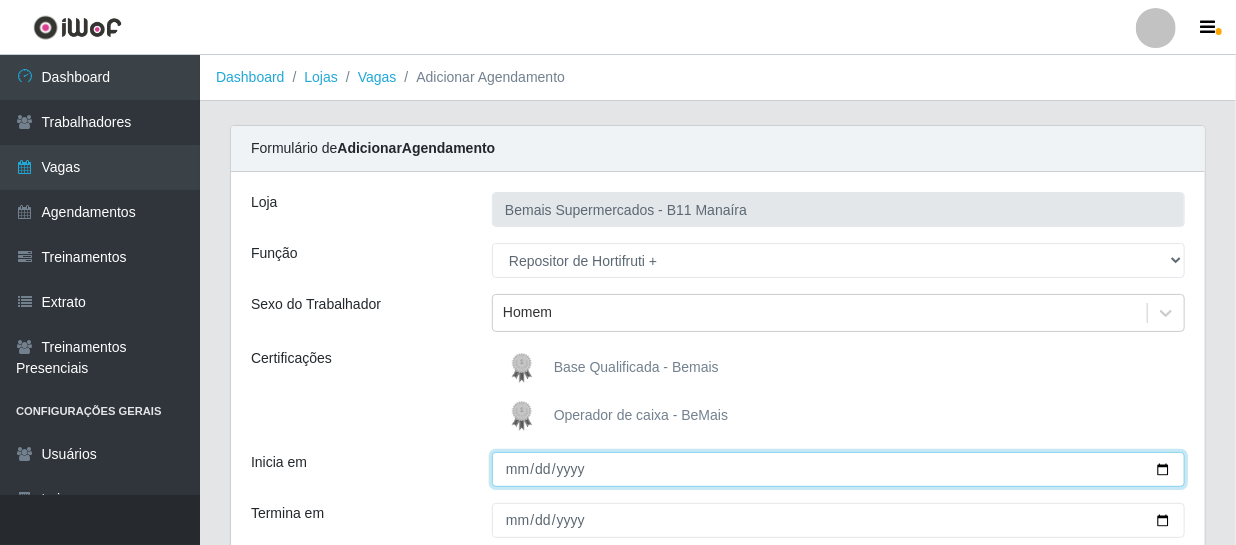 click on "Inicia em" at bounding box center (838, 469) 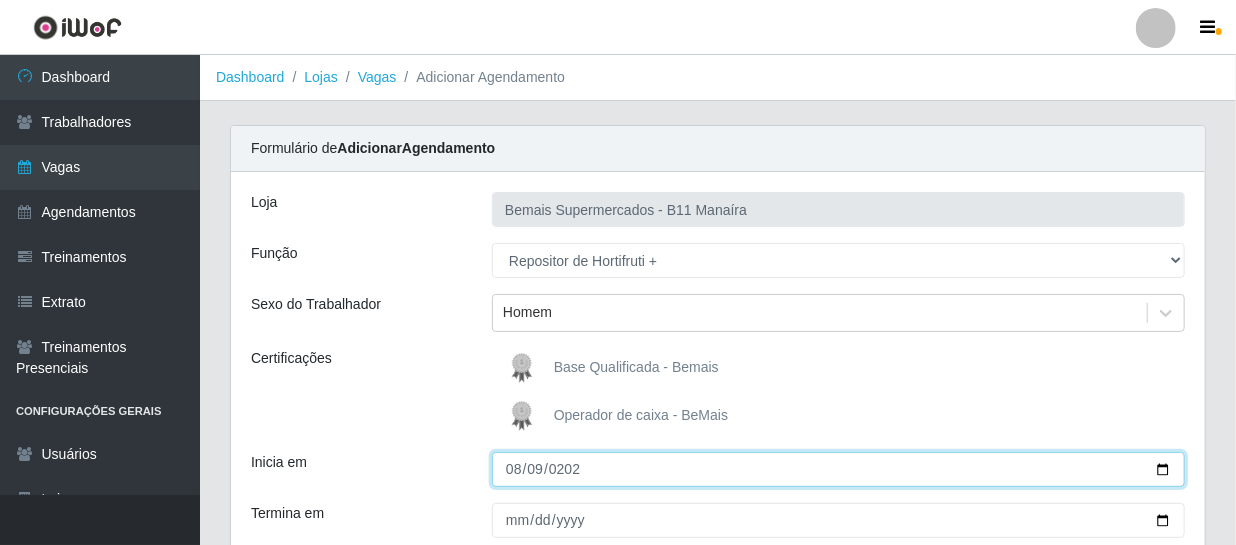 type on "2025-08-09" 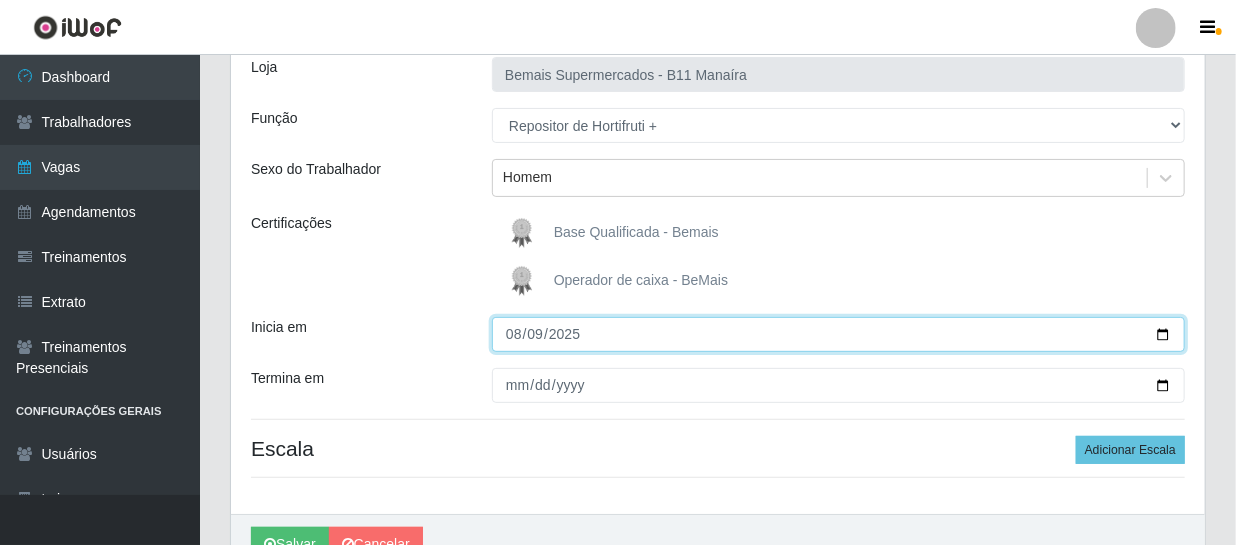 scroll, scrollTop: 239, scrollLeft: 0, axis: vertical 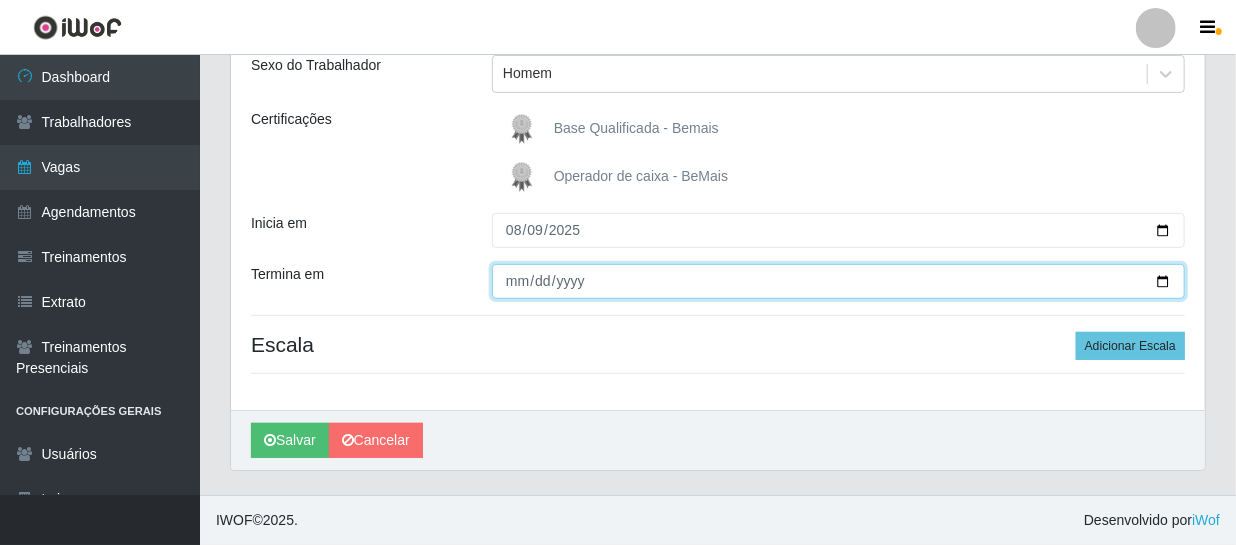 click on "Termina em" at bounding box center (838, 281) 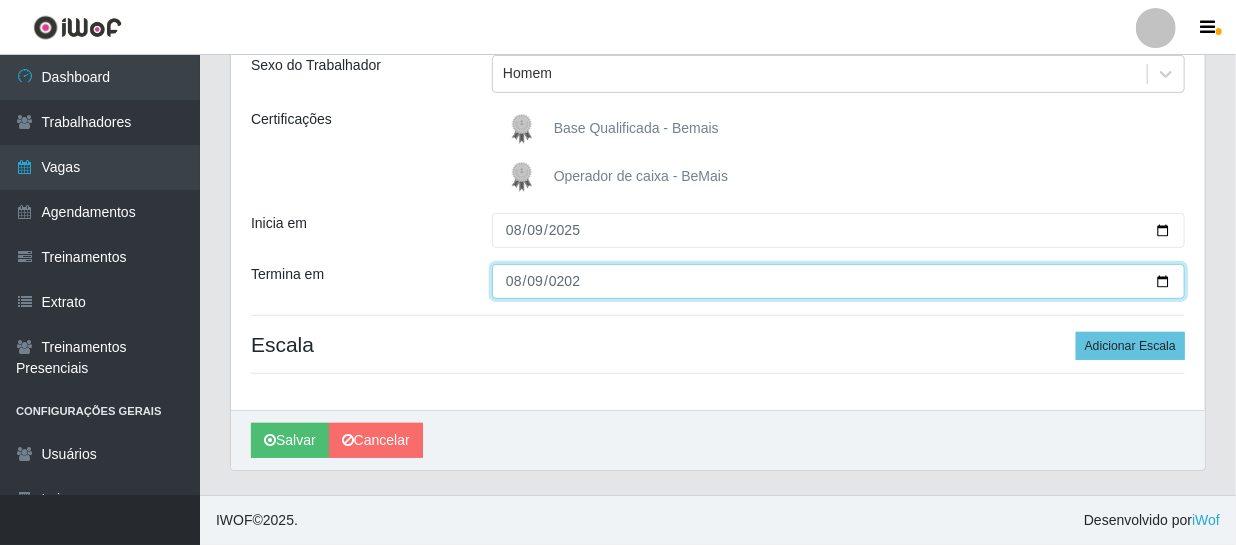 type on "2025-08-09" 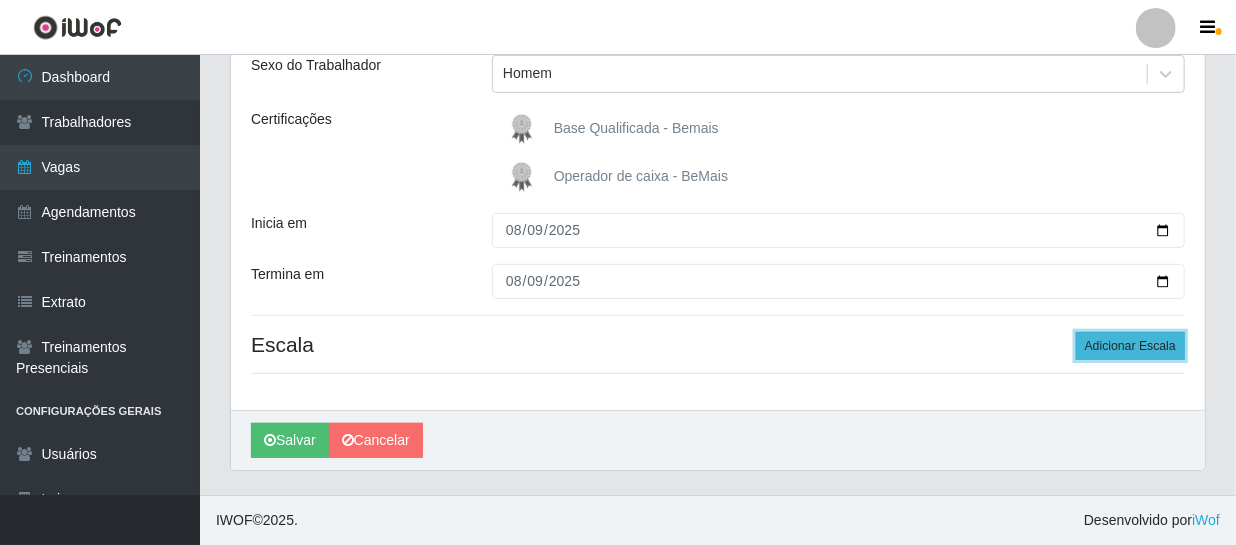 click on "Adicionar Escala" at bounding box center (1130, 346) 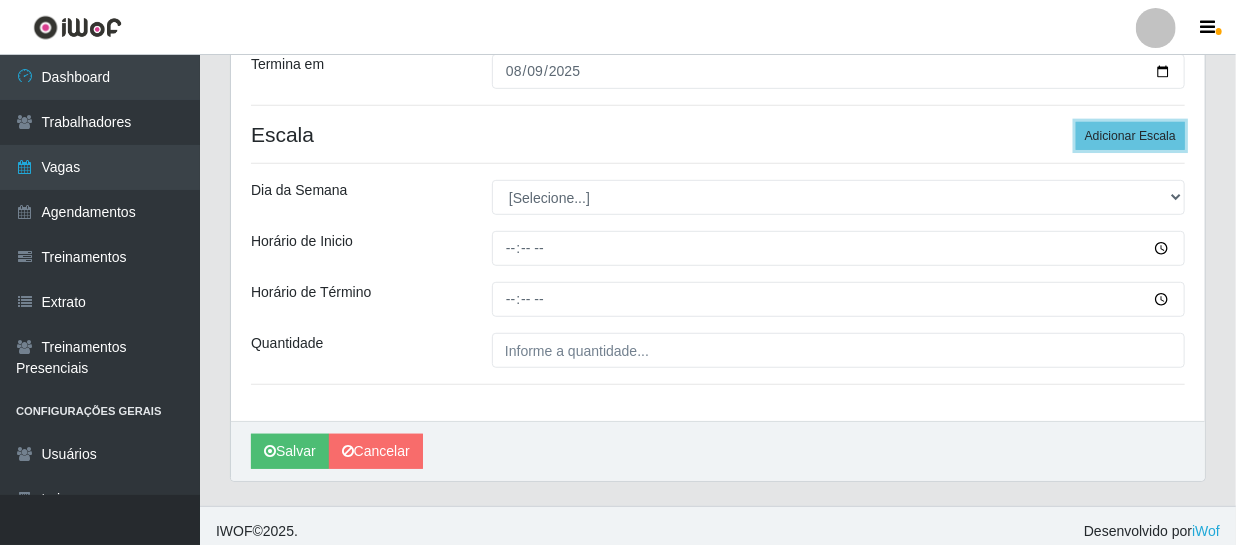 scroll, scrollTop: 460, scrollLeft: 0, axis: vertical 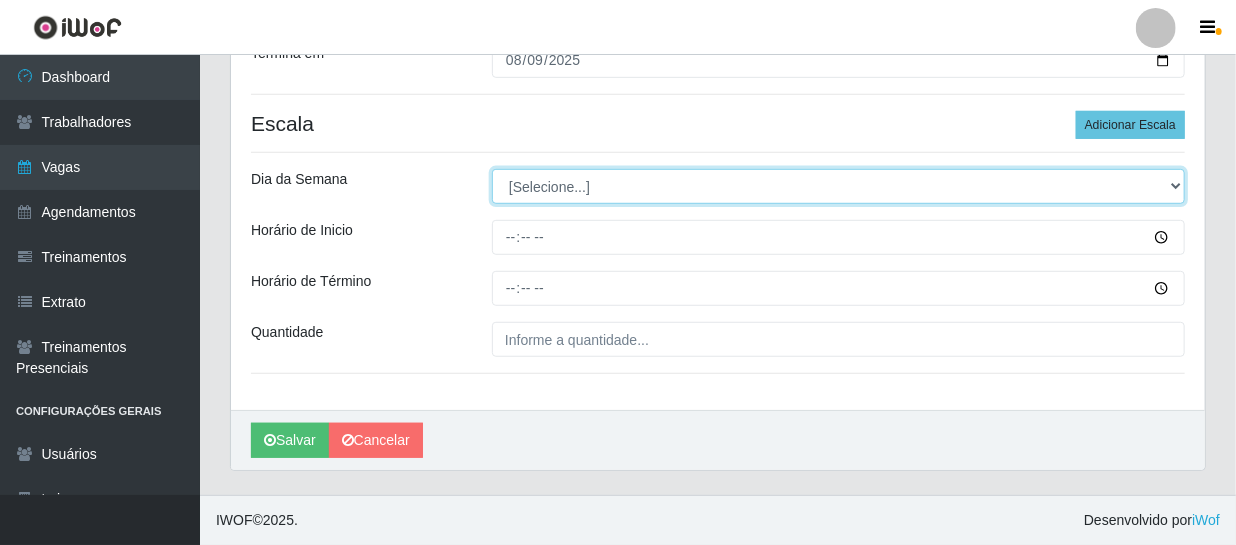 click on "[Selecione...] Segunda Terça Quarta Quinta Sexta Sábado Domingo" at bounding box center [838, 186] 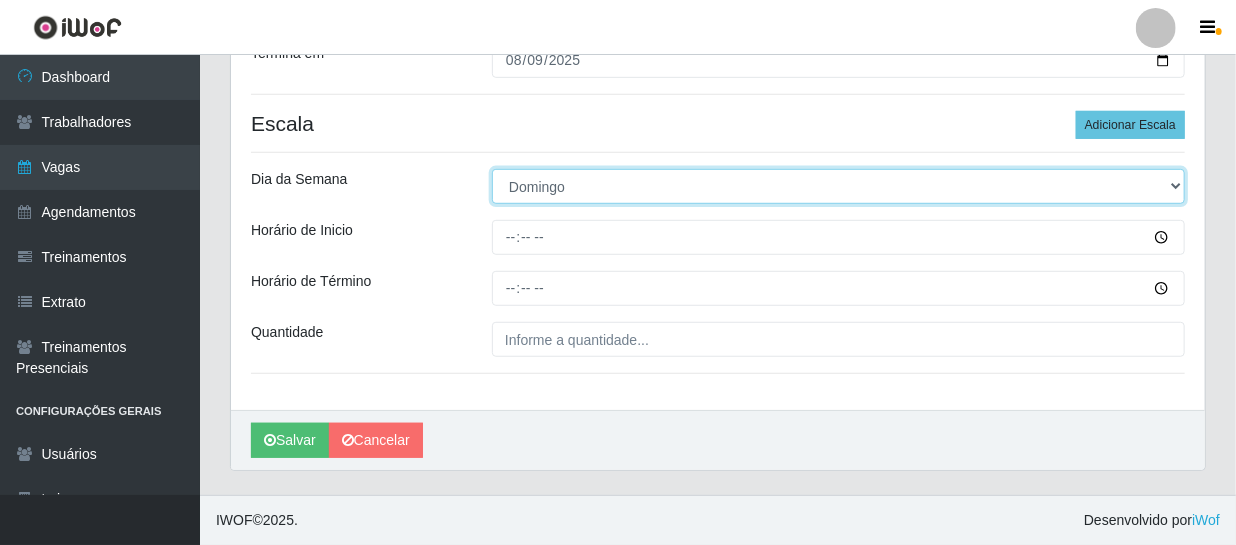 click on "[Selecione...] Segunda Terça Quarta Quinta Sexta Sábado Domingo" at bounding box center (838, 186) 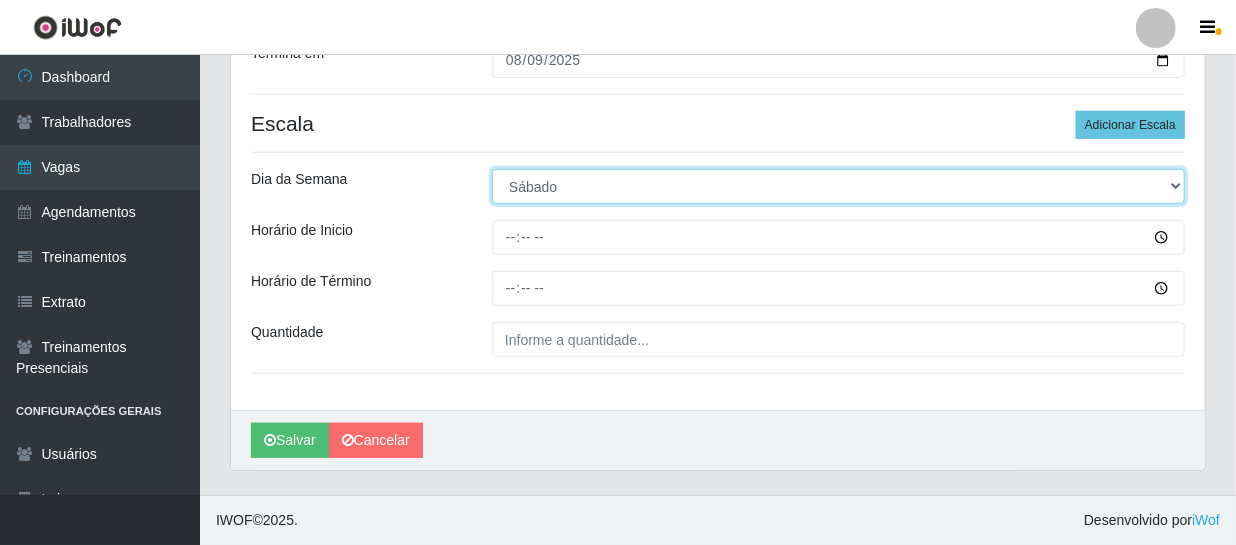 click on "[Selecione...] Segunda Terça Quarta Quinta Sexta Sábado Domingo" at bounding box center [838, 186] 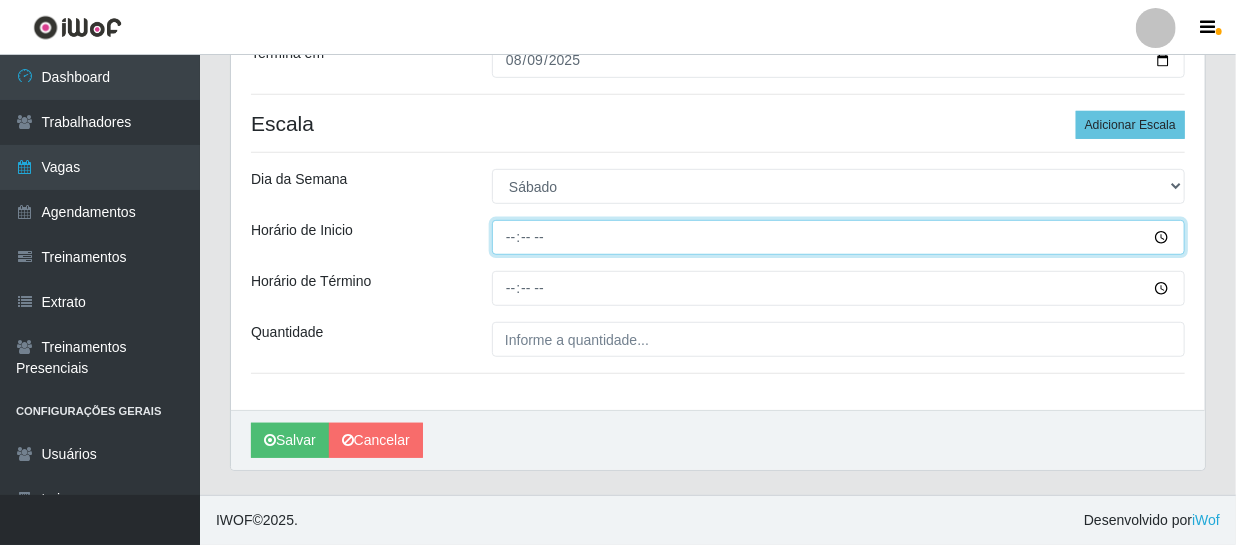 click on "Horário de Inicio" at bounding box center (838, 237) 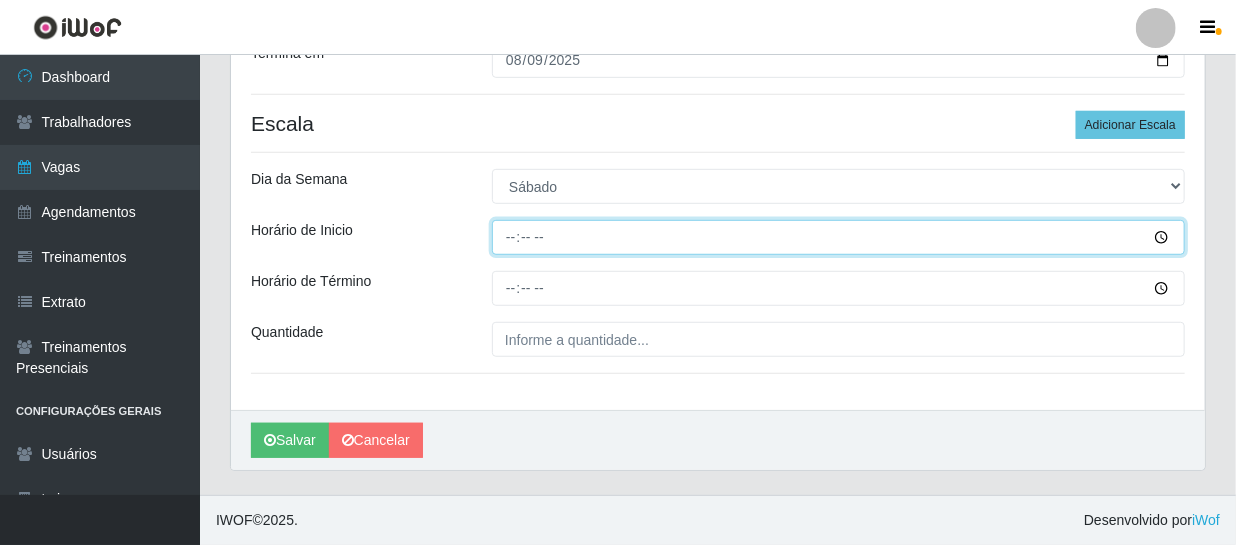 type on "14:00" 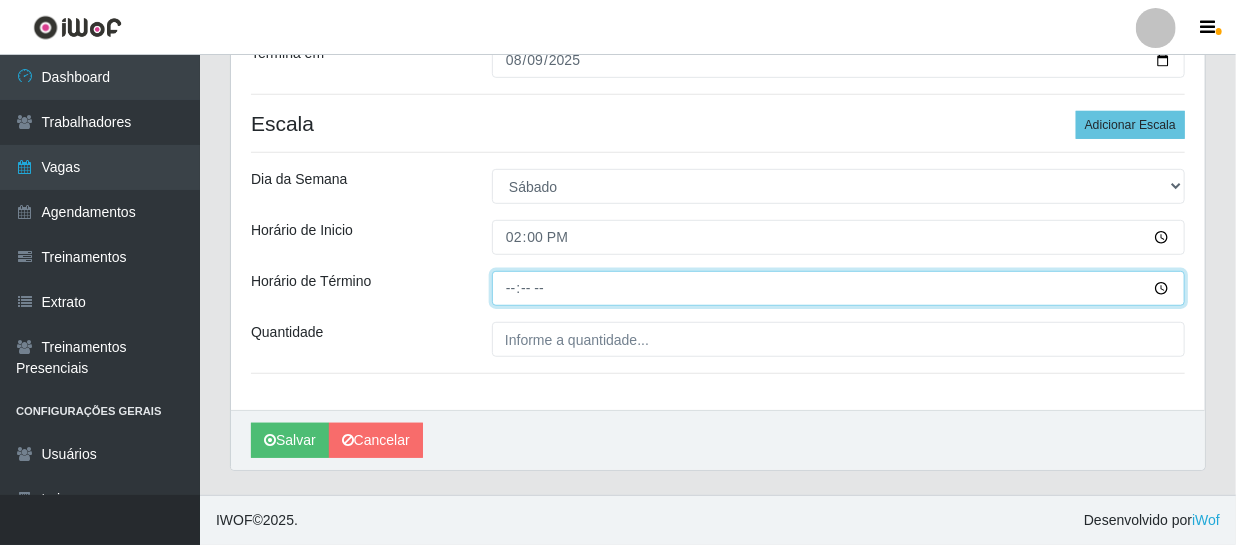 click on "Horário de Término" at bounding box center [838, 288] 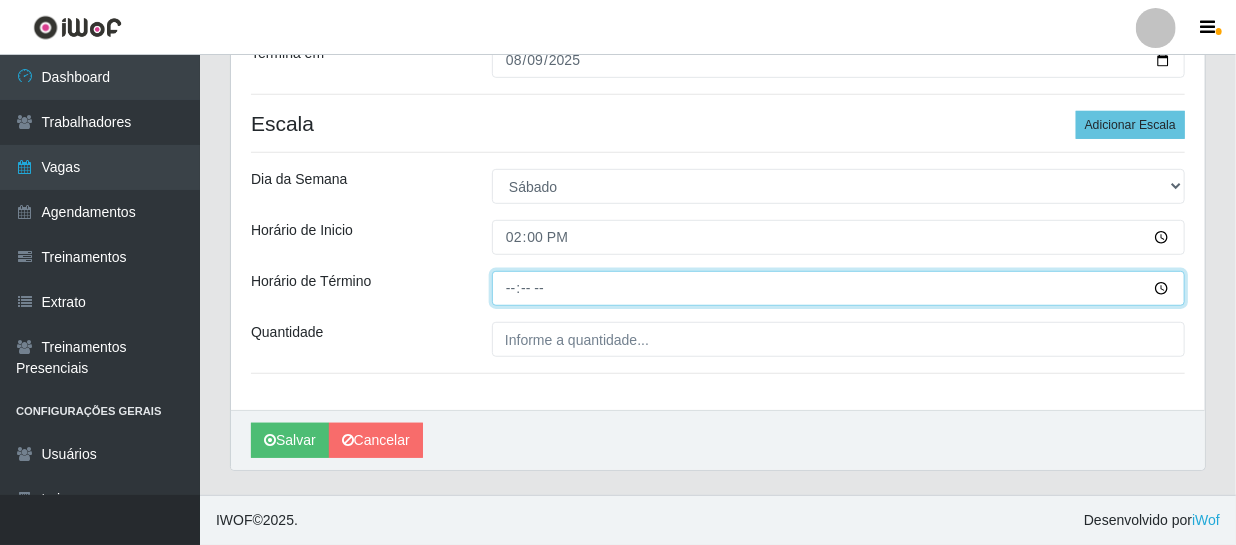 type on "20:00" 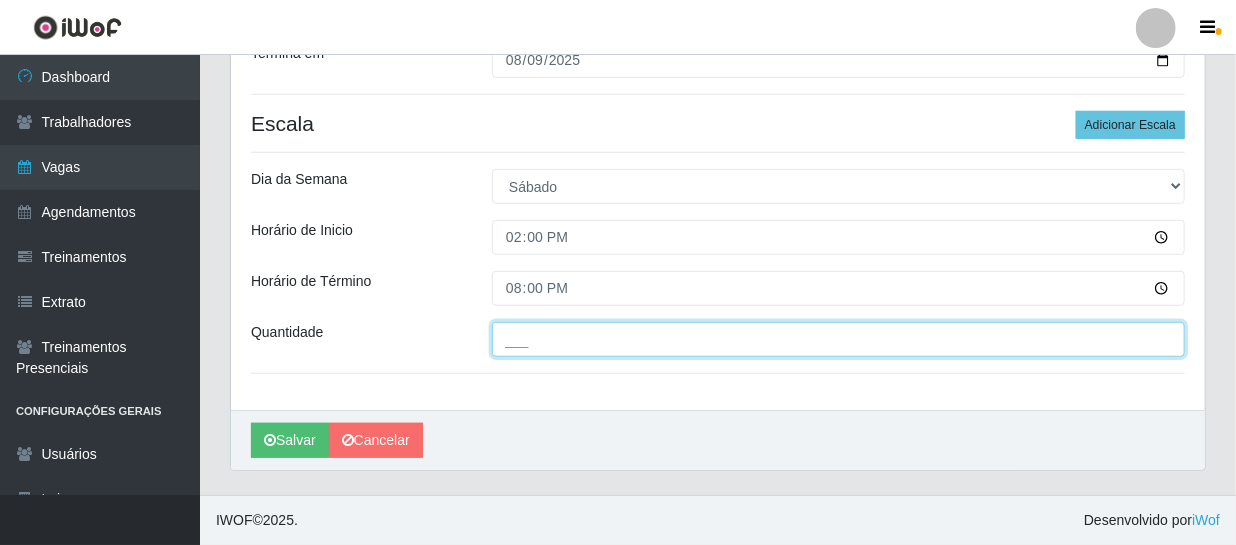 click on "___" at bounding box center (838, 339) 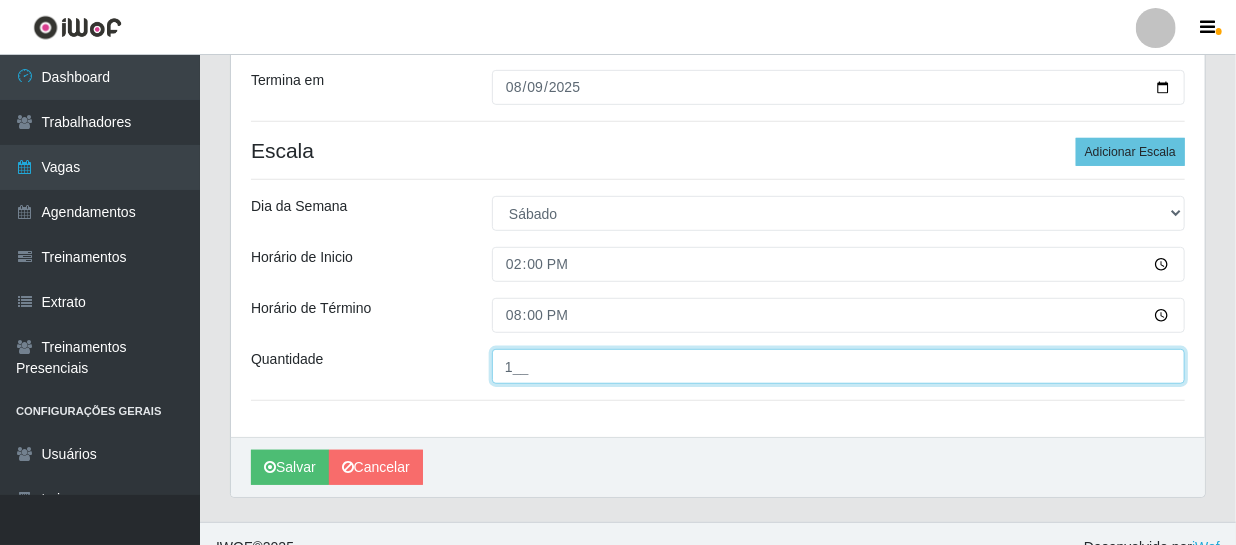 scroll, scrollTop: 460, scrollLeft: 0, axis: vertical 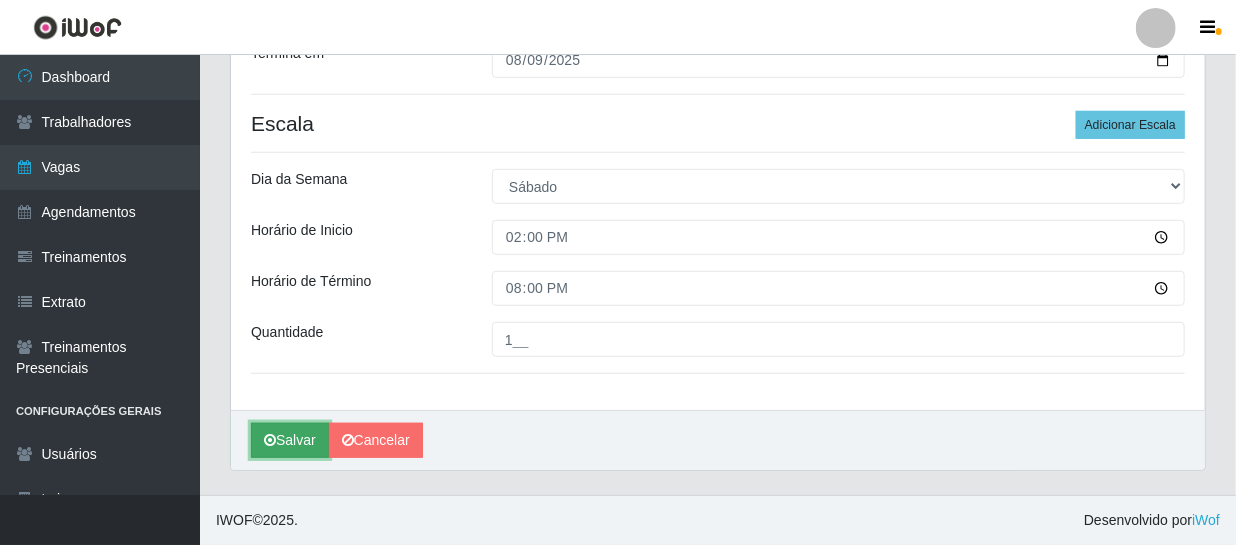 click on "Salvar" at bounding box center (290, 440) 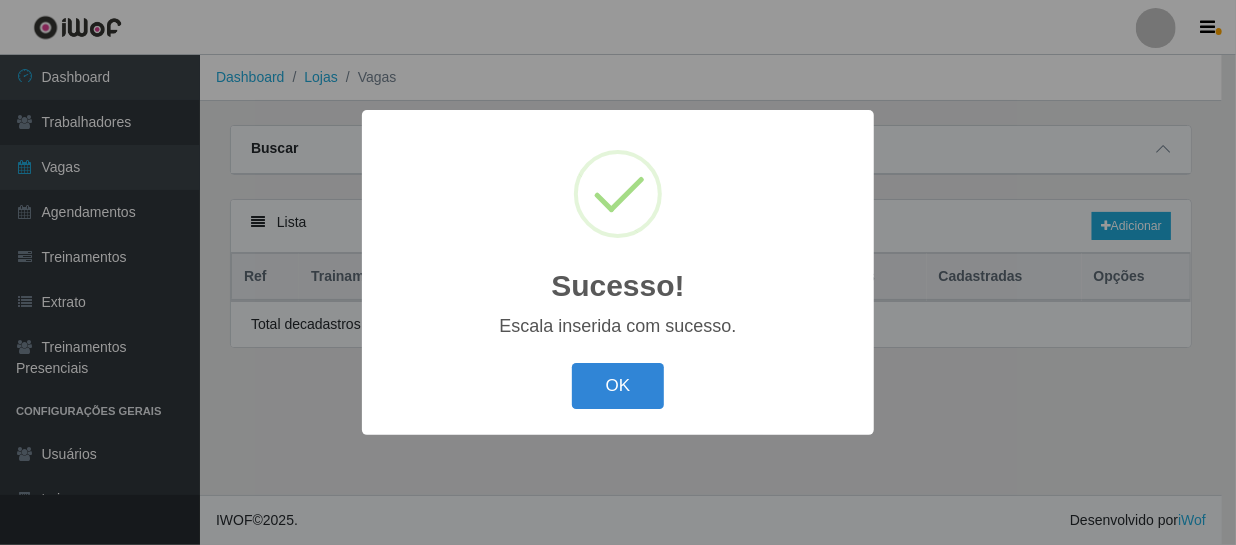 scroll, scrollTop: 0, scrollLeft: 0, axis: both 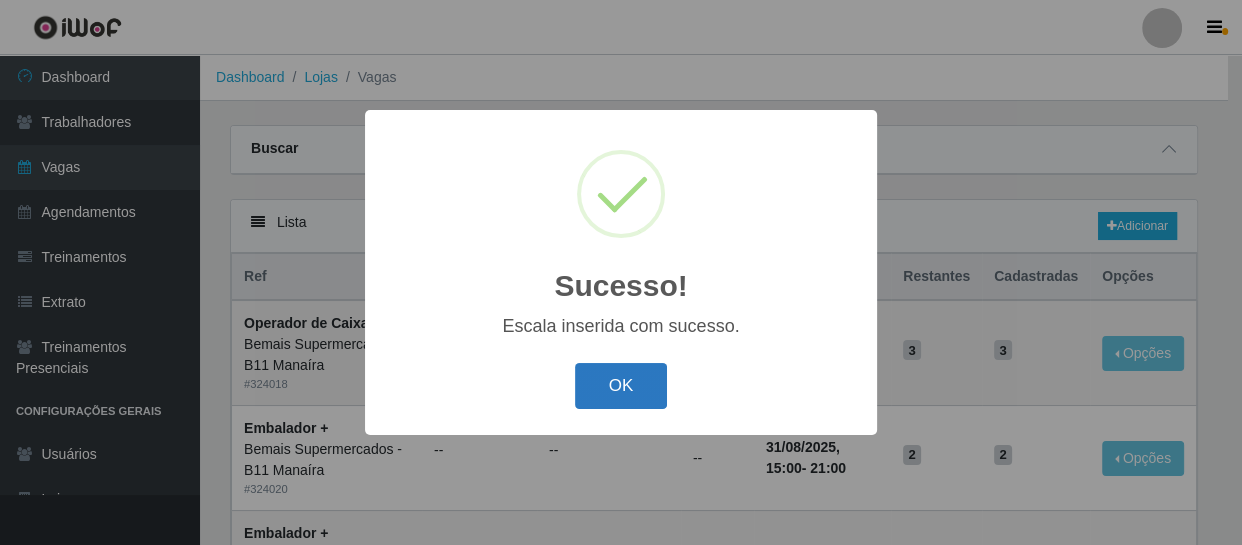 click on "OK" at bounding box center (621, 386) 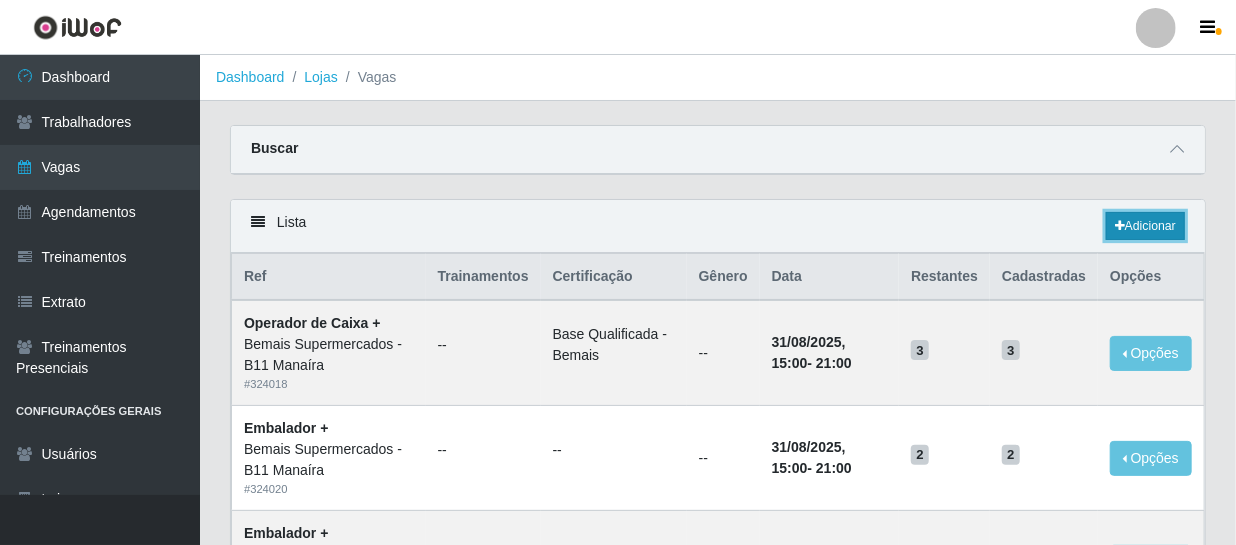 click on "Adicionar" at bounding box center (1145, 226) 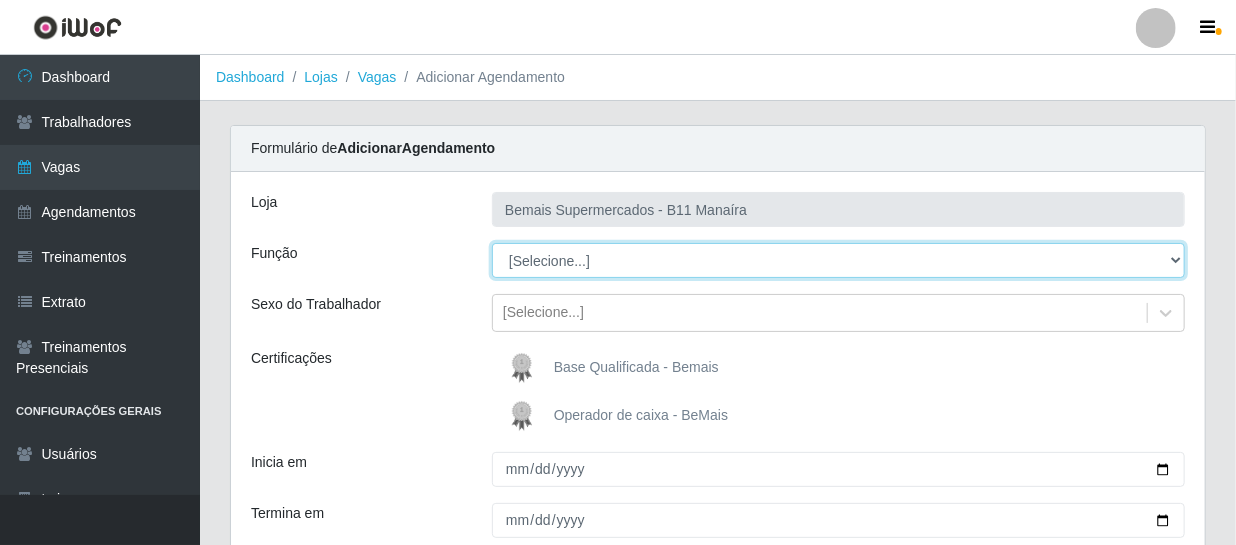 click on "[Selecione...] ASG ASG + ASG ++ Auxiliar de Estacionamento Auxiliar de Estacionamento + Auxiliar de Estacionamento ++ Auxiliar de Estoque Auxiliar de Estoque + Auxiliar de Estoque ++ Balconista de Açougue  Balconista de Açougue + Balconista de Açougue ++ Balconista de Frios Balconista de Frios + Balconista de Frios ++ Balconista de Padaria  Balconista de Padaria + Balconista de Padaria ++ Embalador Embalador + Embalador ++ Operador de Caixa Operador de Caixa + Operador de Caixa ++ Repositor  Repositor + Repositor ++ Repositor de Frios Repositor de Frios + Repositor de Frios ++ Repositor de Hortifruti Repositor de Hortifruti + Repositor de Hortifruti ++" at bounding box center [838, 260] 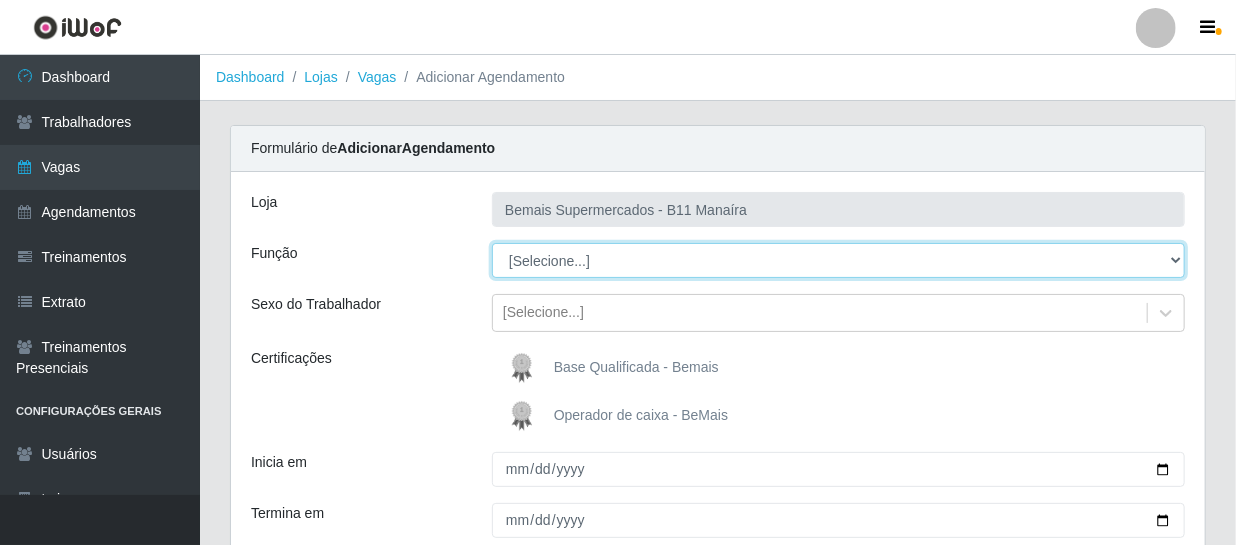 select on "108" 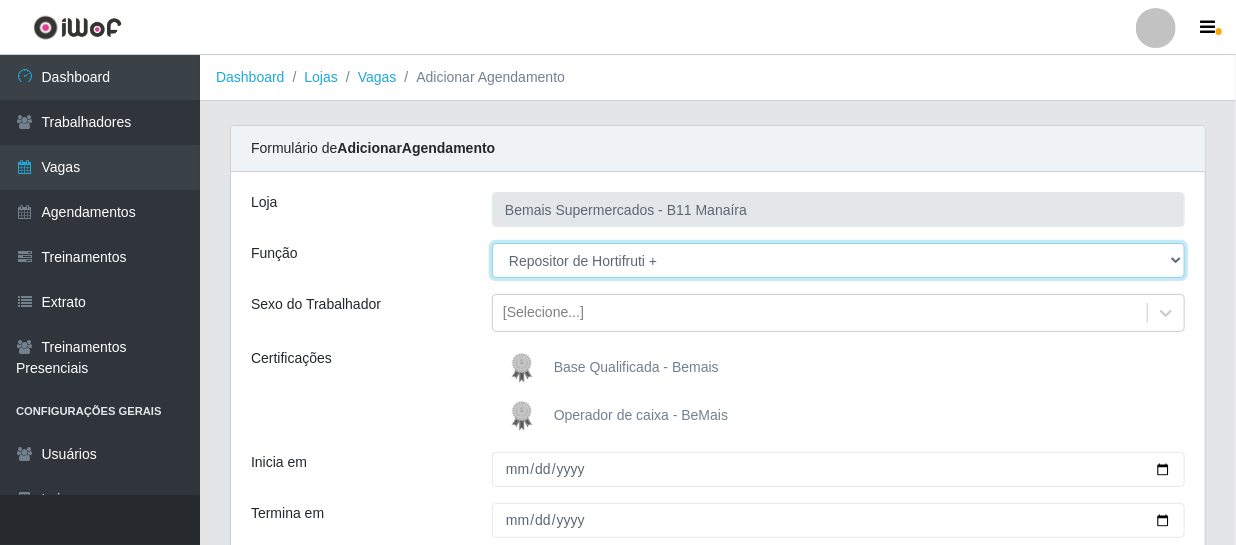 click on "[Selecione...] ASG ASG + ASG ++ Auxiliar de Estacionamento Auxiliar de Estacionamento + Auxiliar de Estacionamento ++ Auxiliar de Estoque Auxiliar de Estoque + Auxiliar de Estoque ++ Balconista de Açougue  Balconista de Açougue + Balconista de Açougue ++ Balconista de Frios Balconista de Frios + Balconista de Frios ++ Balconista de Padaria  Balconista de Padaria + Balconista de Padaria ++ Embalador Embalador + Embalador ++ Operador de Caixa Operador de Caixa + Operador de Caixa ++ Repositor  Repositor + Repositor ++ Repositor de Frios Repositor de Frios + Repositor de Frios ++ Repositor de Hortifruti Repositor de Hortifruti + Repositor de Hortifruti ++" at bounding box center (838, 260) 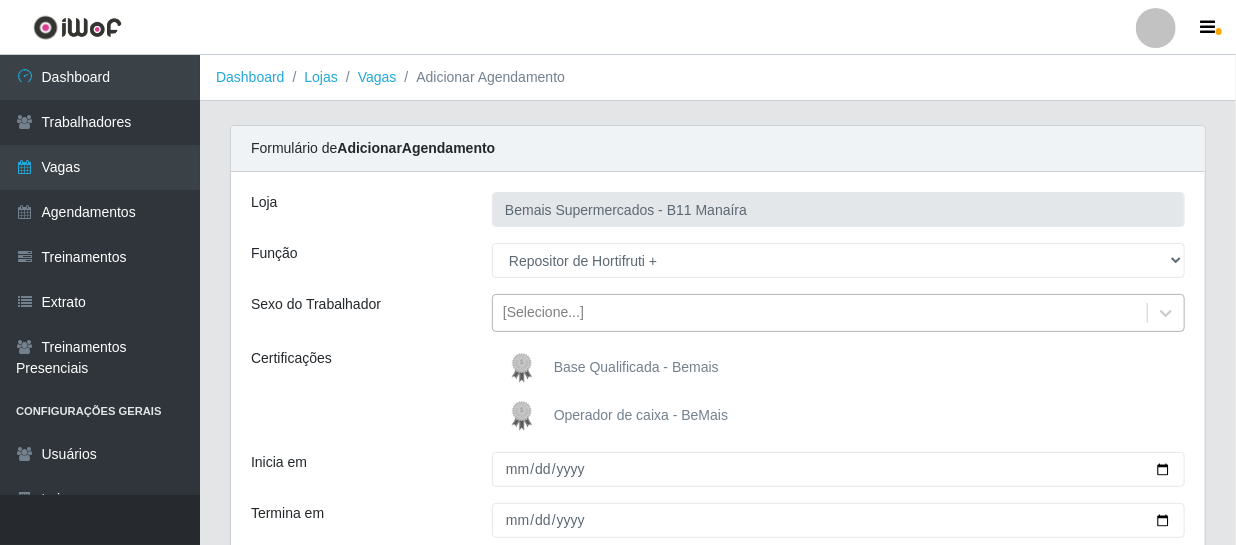 click on "[Selecione...]" at bounding box center (543, 313) 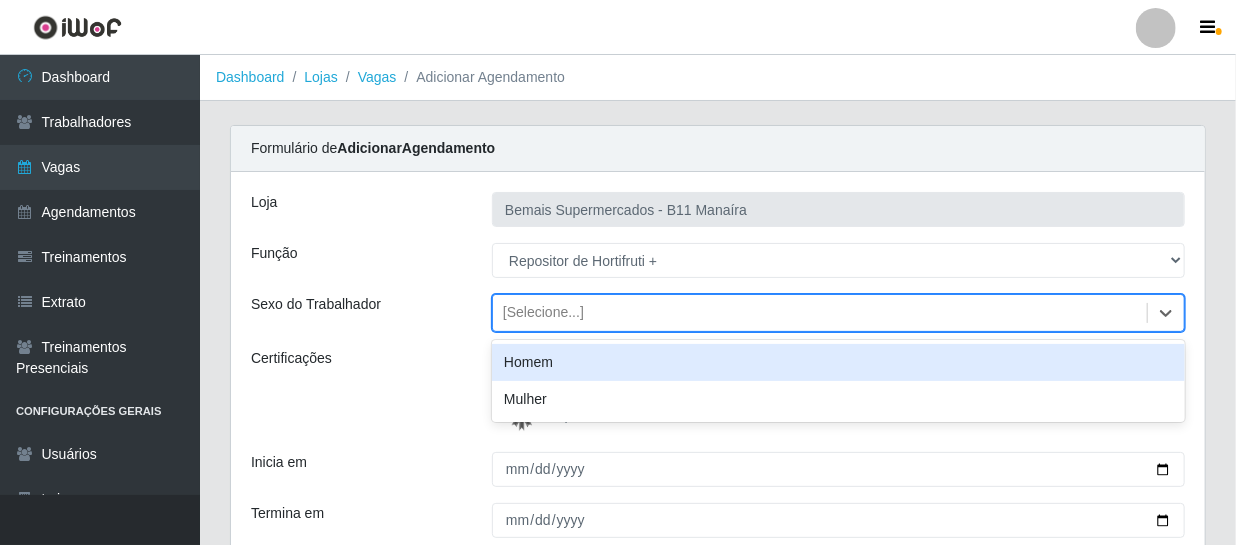 click on "Homem" at bounding box center (838, 362) 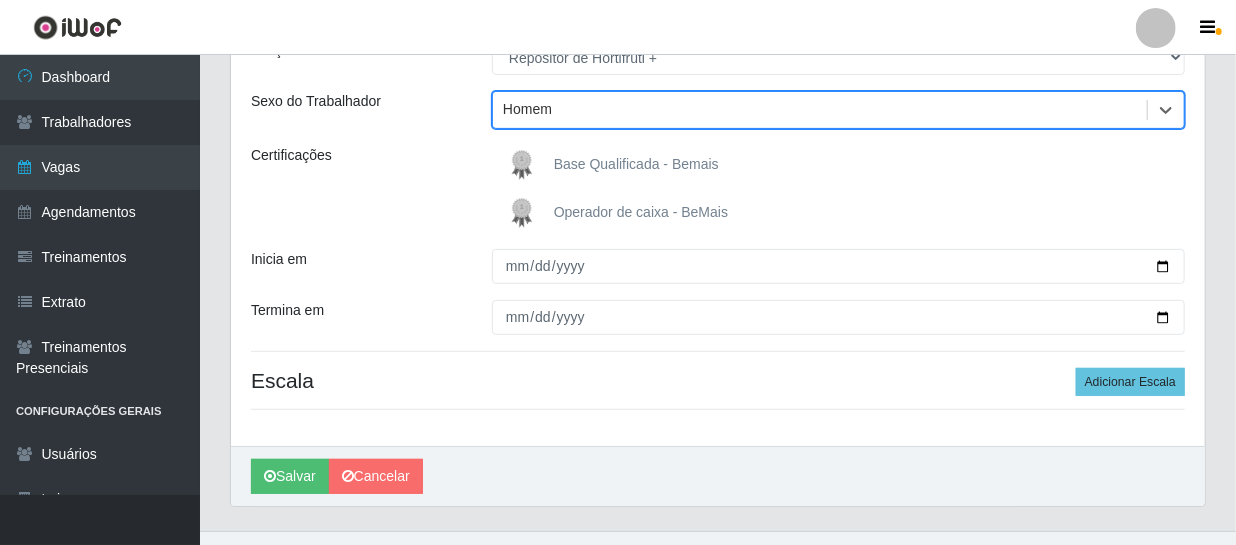 scroll, scrollTop: 239, scrollLeft: 0, axis: vertical 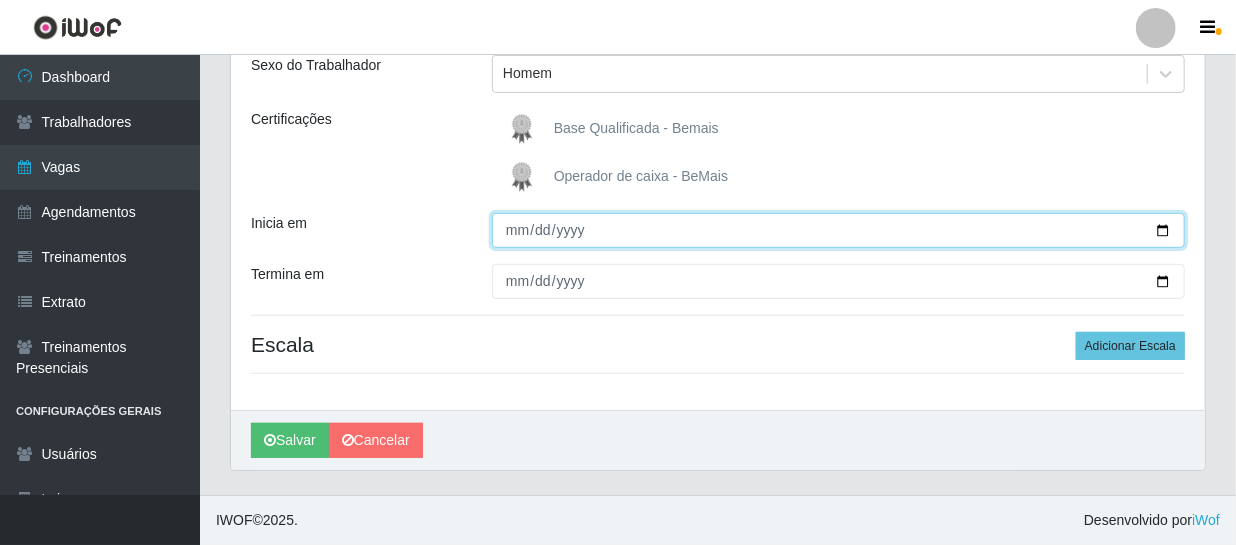 click on "Inicia em" at bounding box center [838, 230] 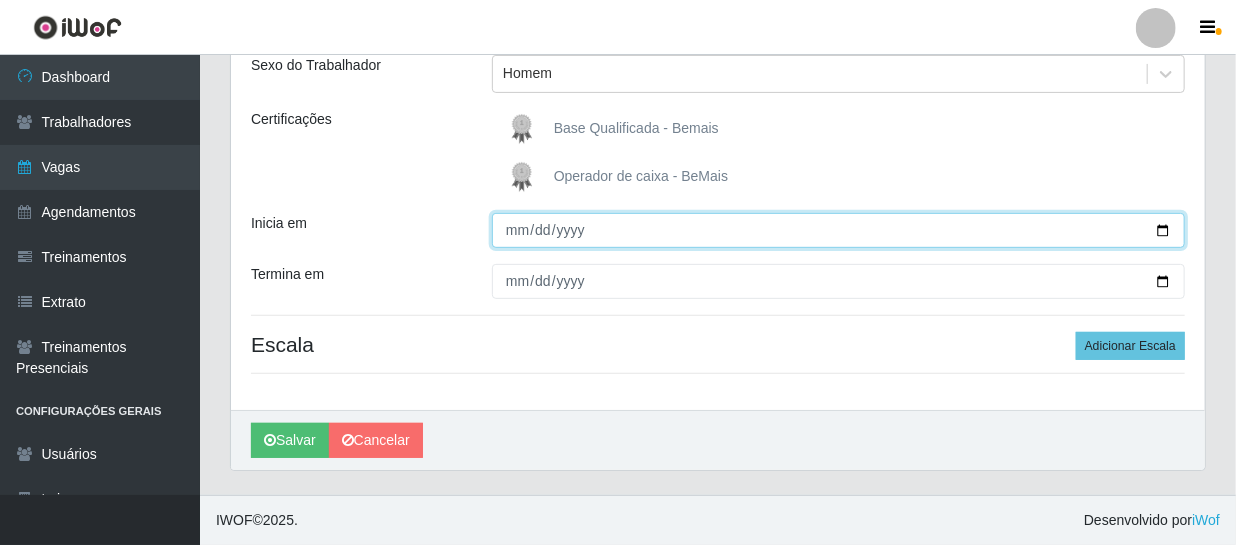 type on "2025-08-10" 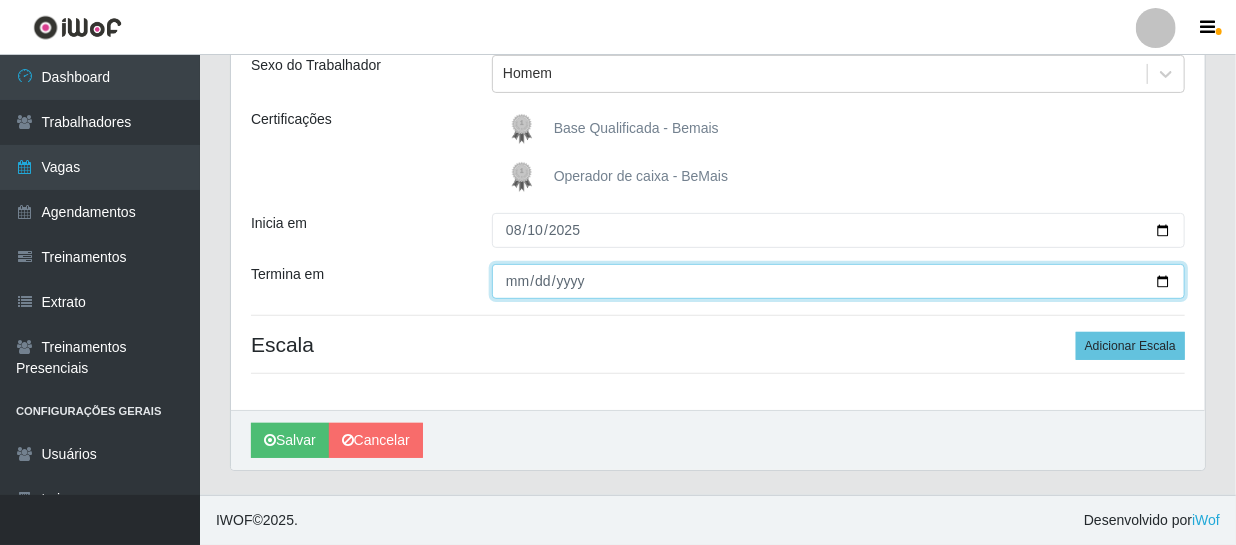 click on "Termina em" at bounding box center (838, 281) 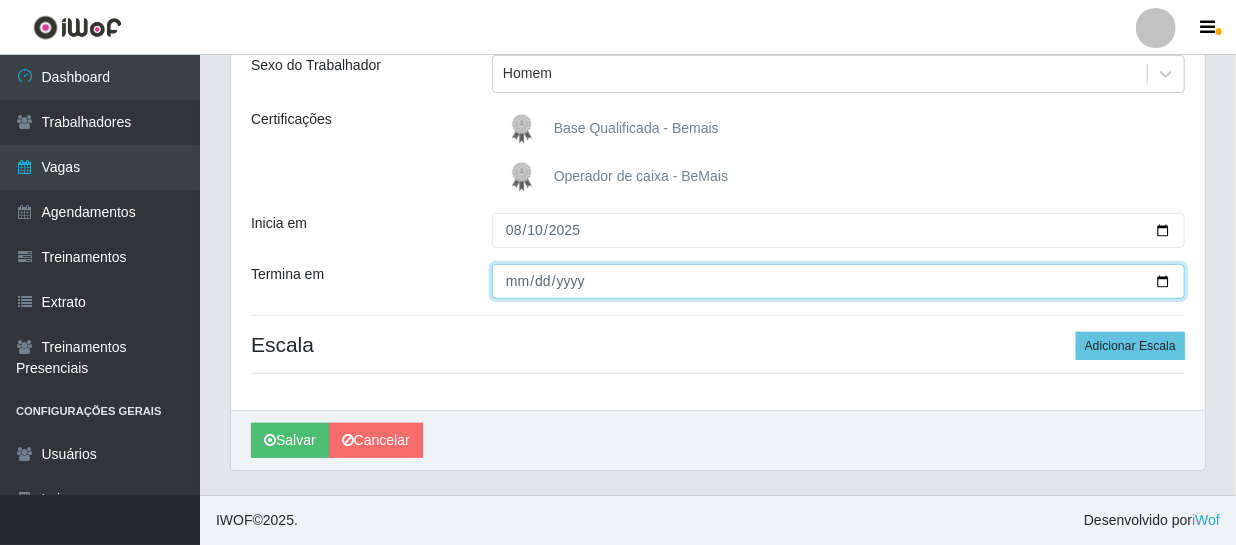 type on "2025-08-10" 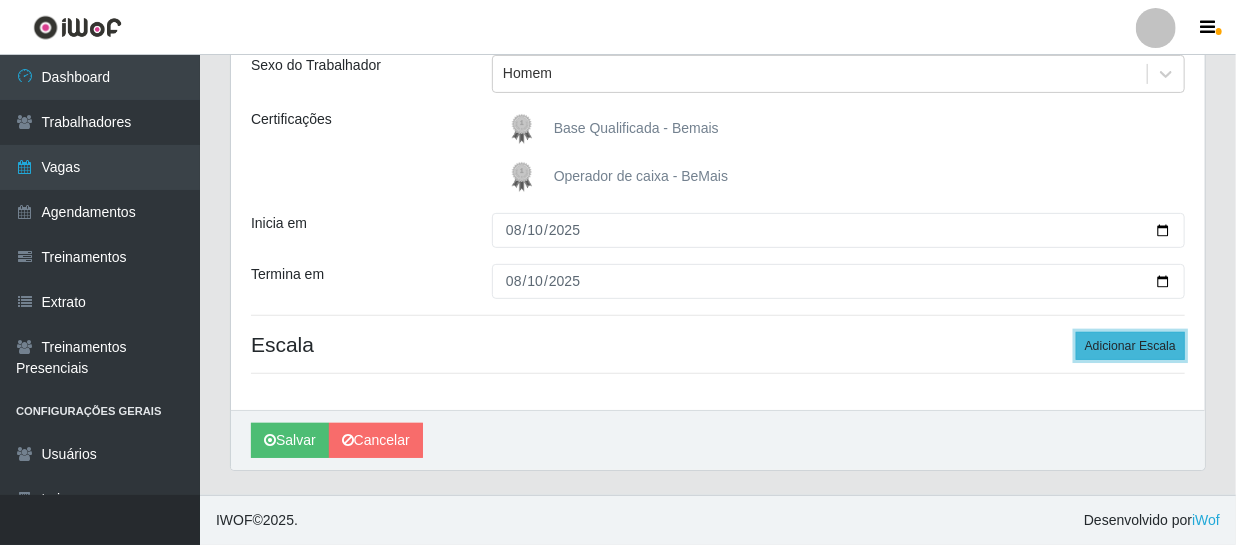 click on "Adicionar Escala" at bounding box center (1130, 346) 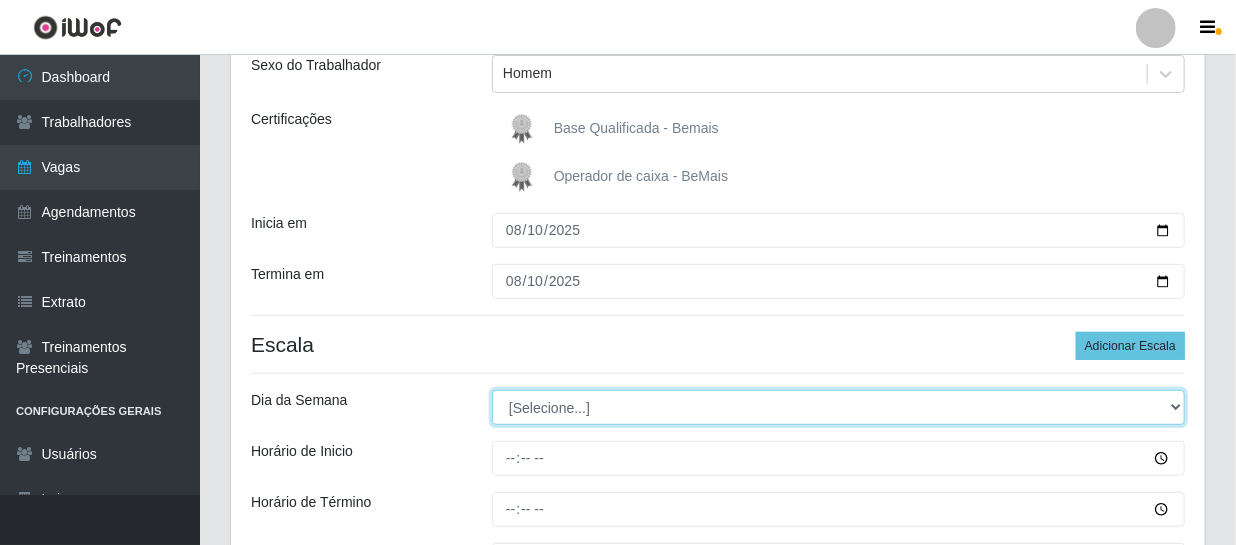 click on "[Selecione...] Segunda Terça Quarta Quinta Sexta Sábado Domingo" at bounding box center [838, 407] 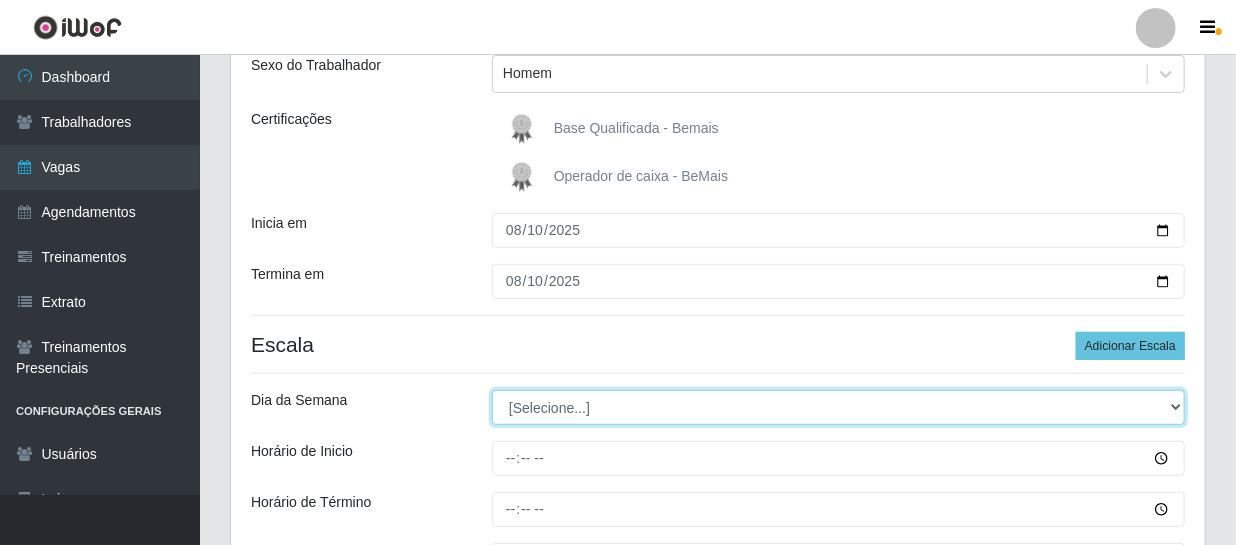 select on "0" 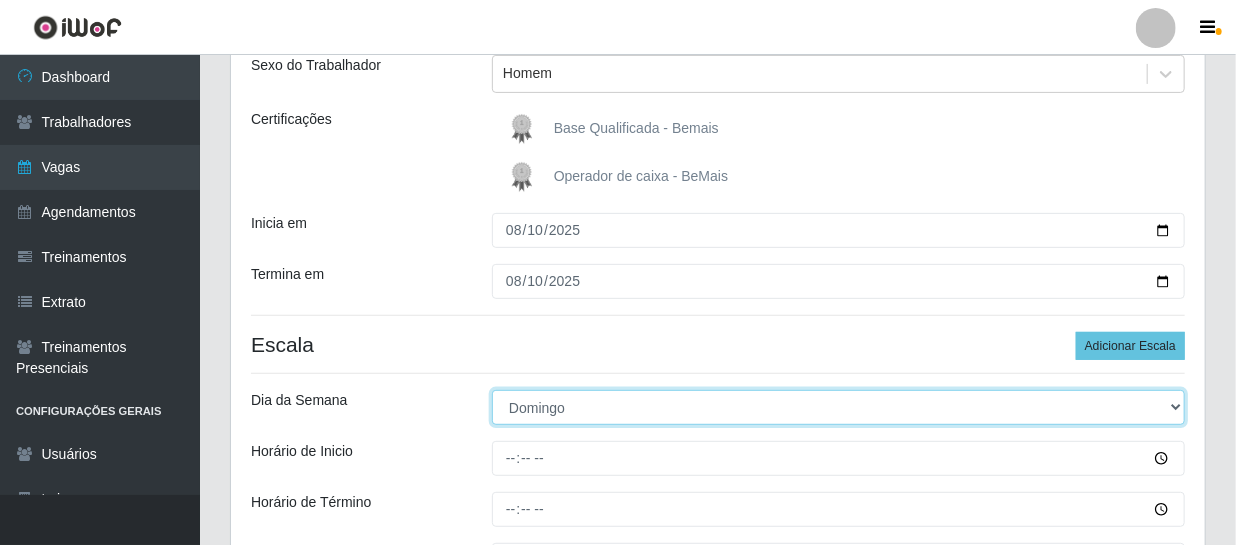 click on "[Selecione...] Segunda Terça Quarta Quinta Sexta Sábado Domingo" at bounding box center [838, 407] 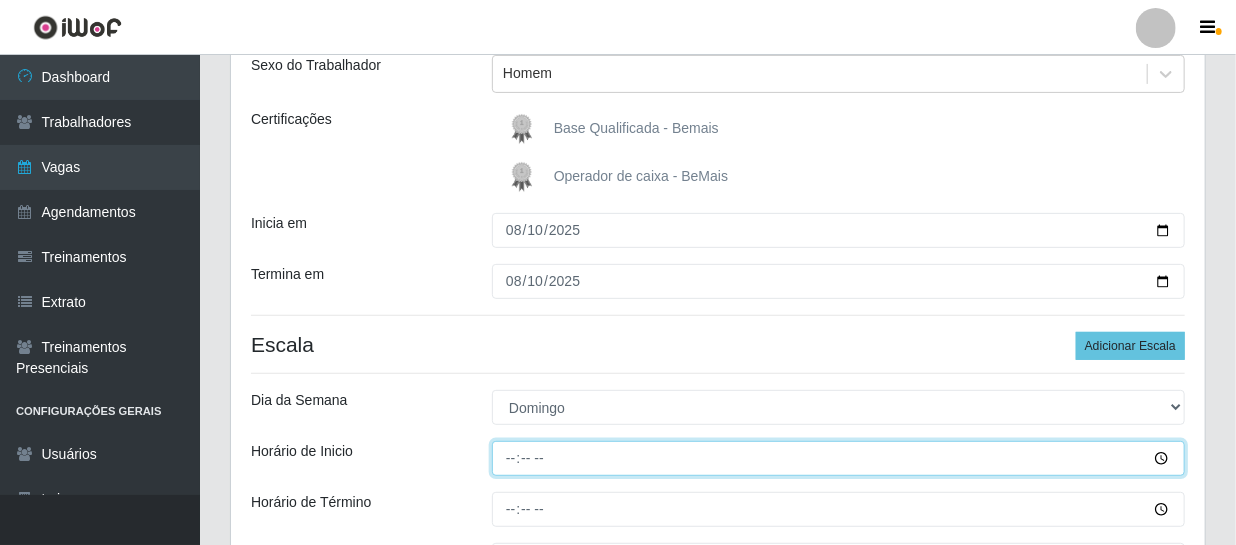 click on "Horário de Inicio" at bounding box center [838, 458] 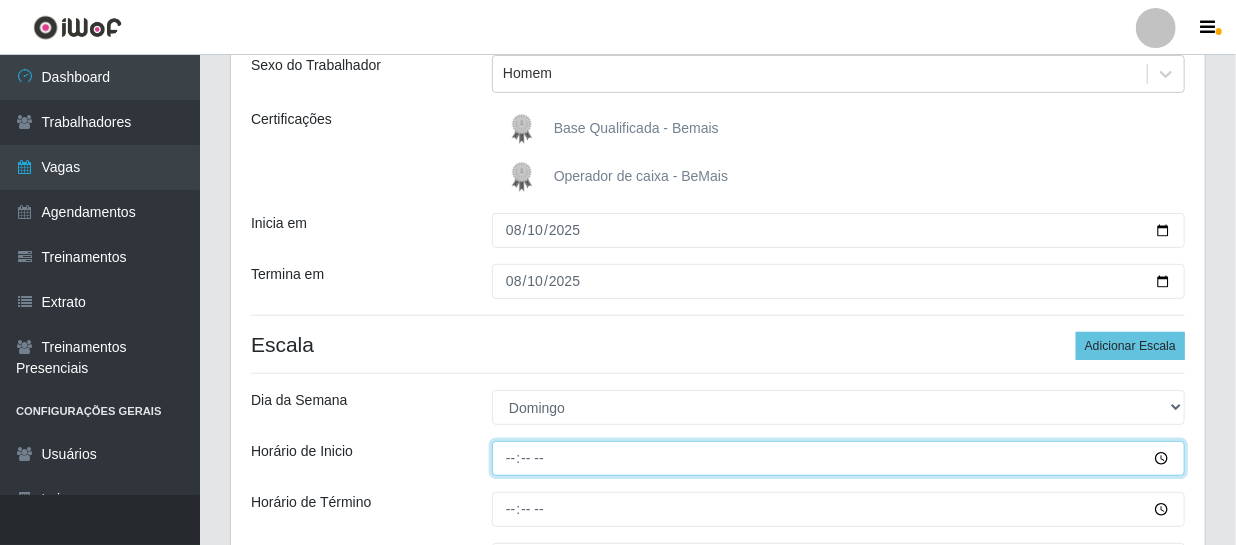 type on "14:00" 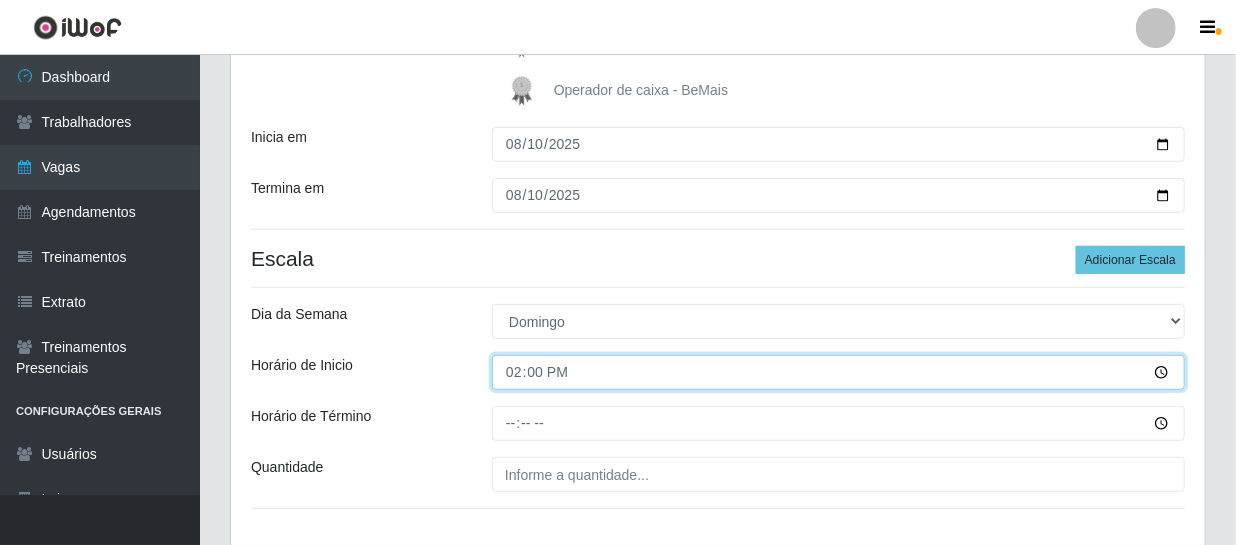 scroll, scrollTop: 460, scrollLeft: 0, axis: vertical 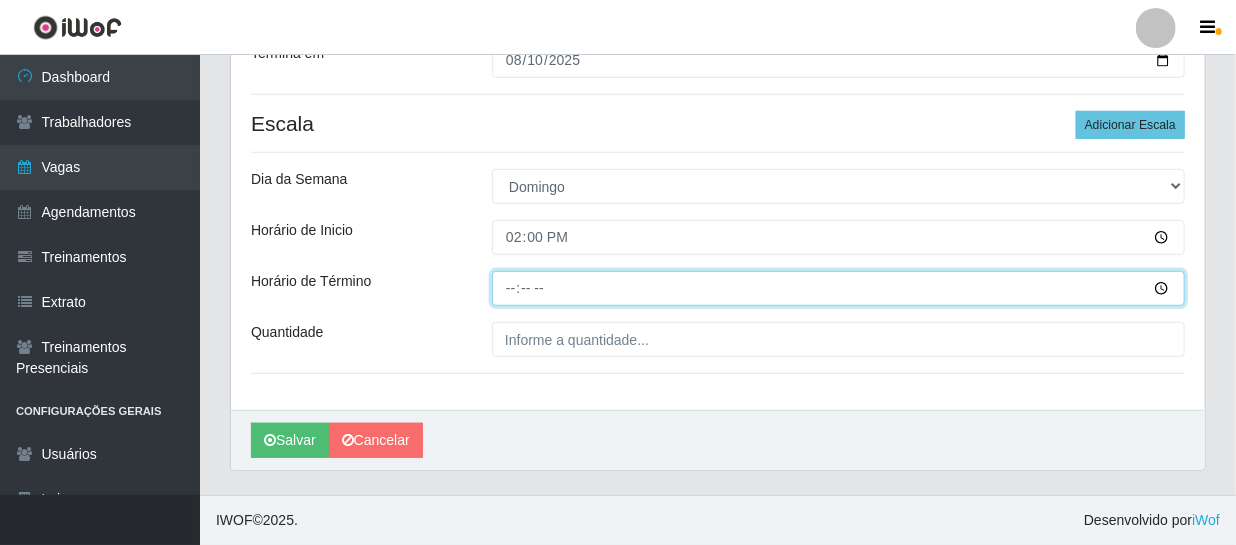 click on "Horário de Término" at bounding box center [838, 288] 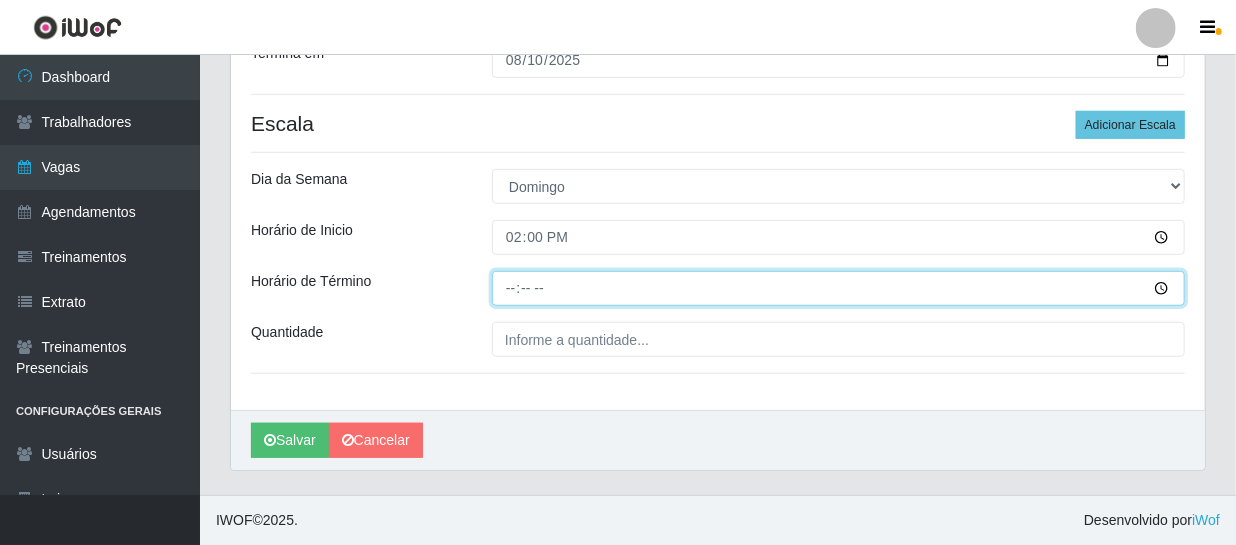 type on "20:00" 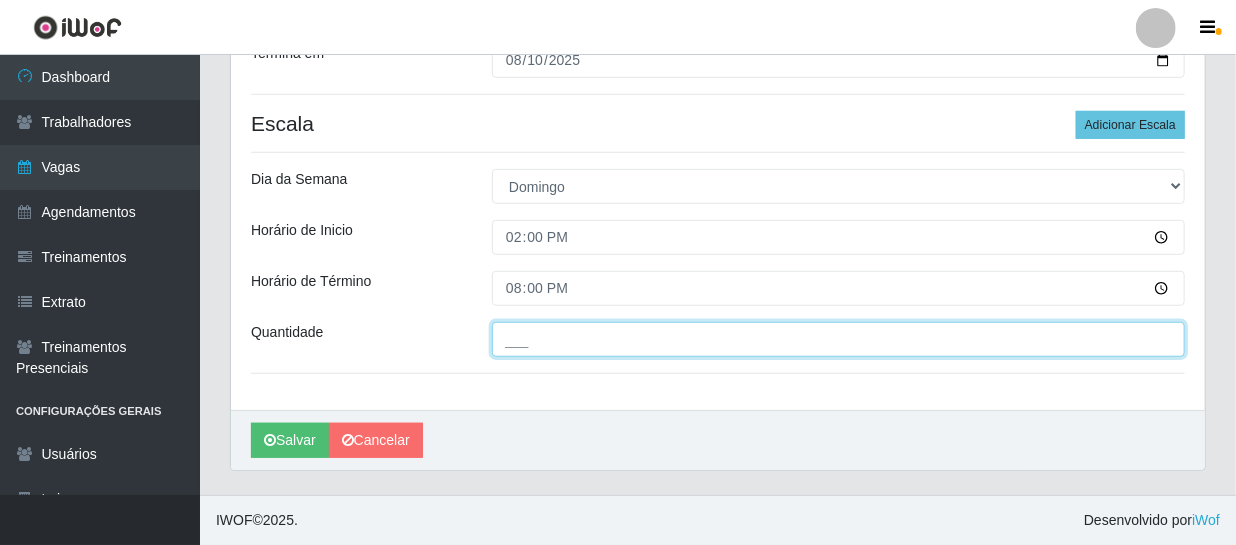 click on "___" at bounding box center [838, 339] 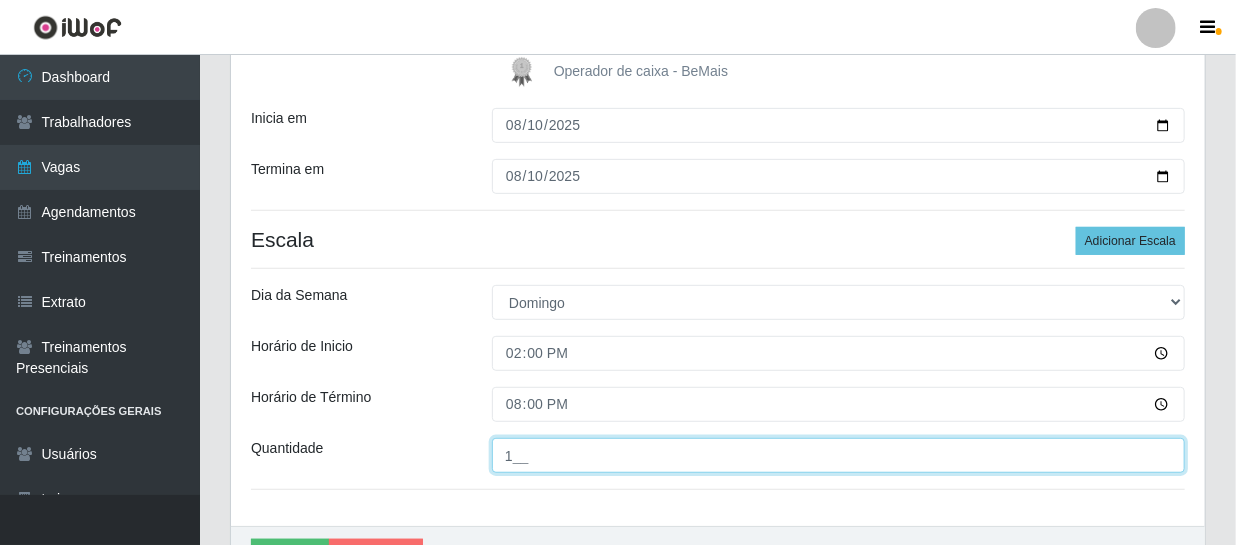 scroll, scrollTop: 460, scrollLeft: 0, axis: vertical 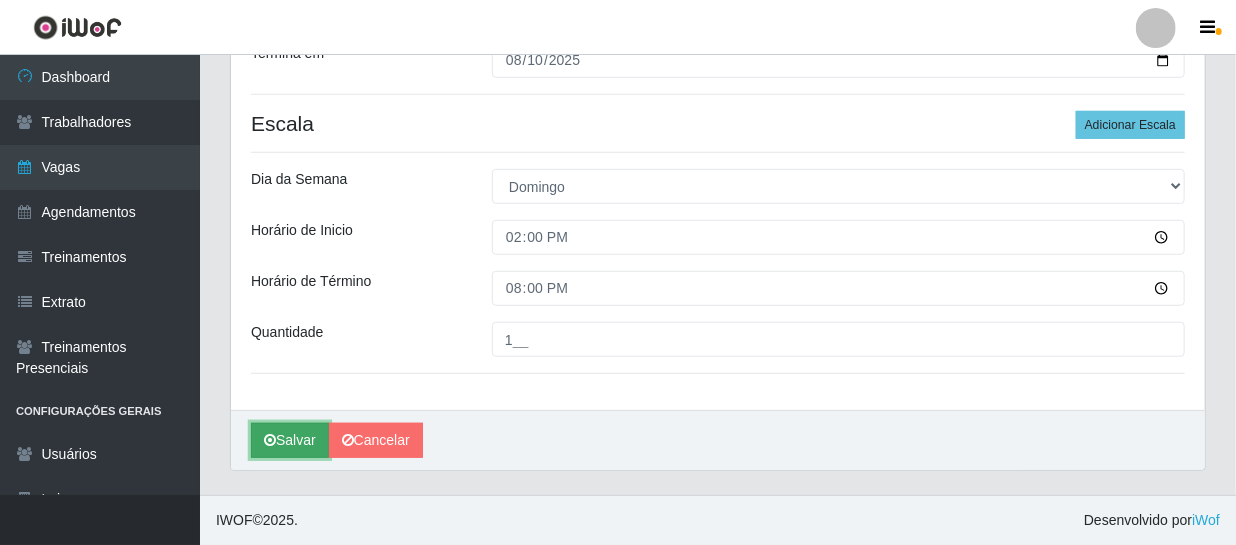 click on "Salvar" at bounding box center [290, 440] 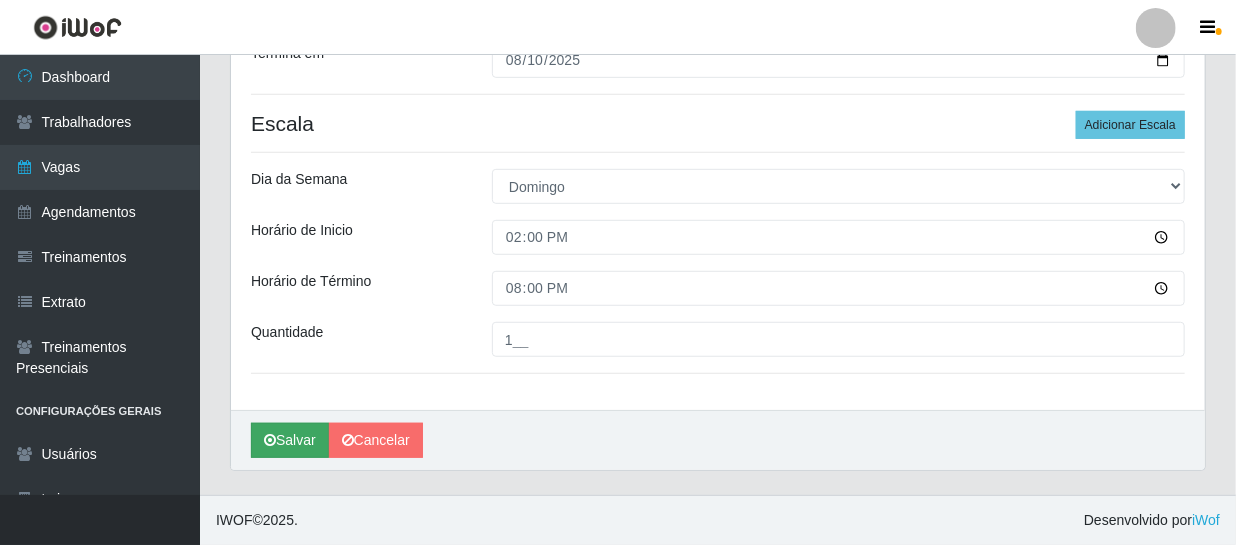 scroll, scrollTop: 0, scrollLeft: 0, axis: both 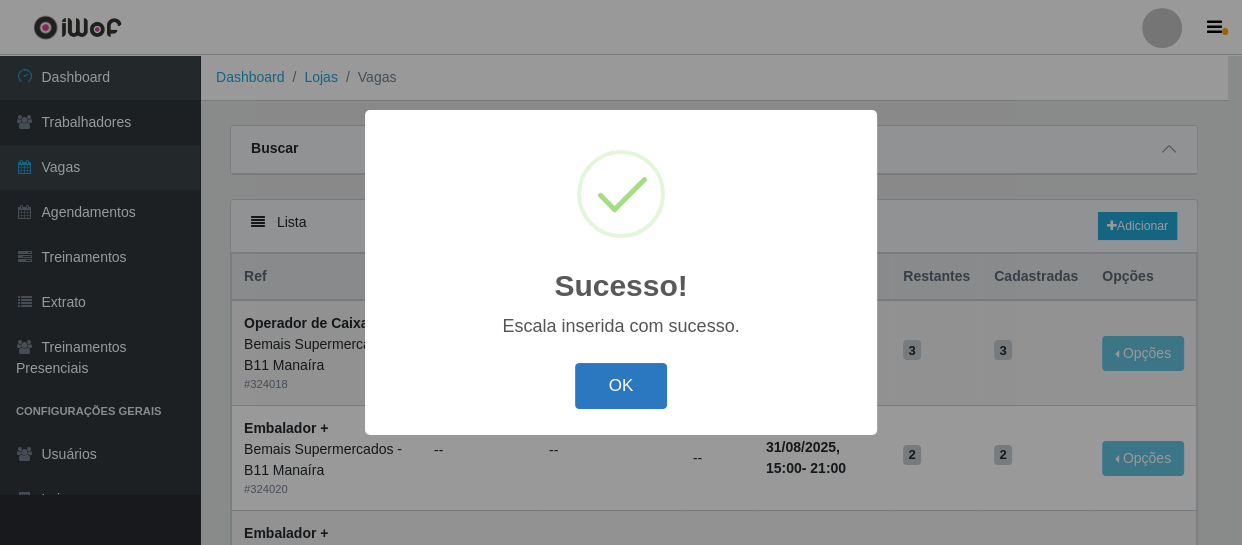 click on "OK" at bounding box center (621, 386) 